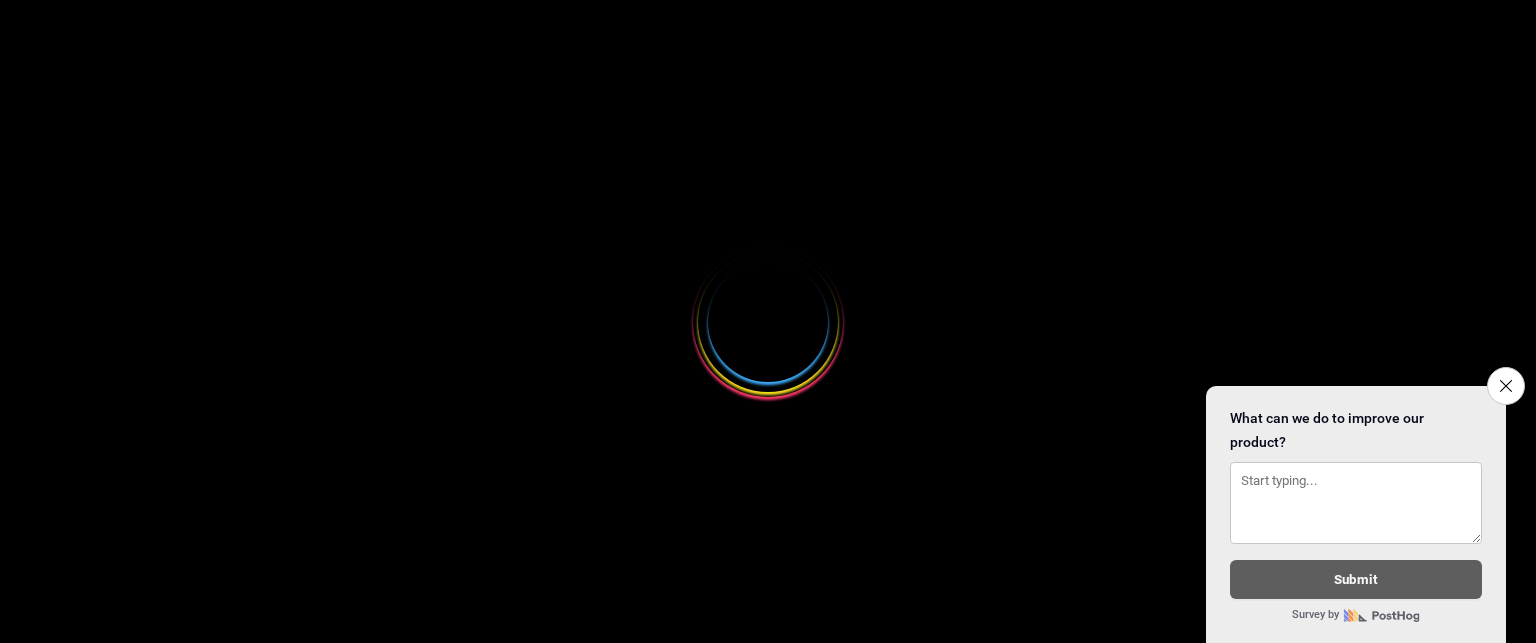 scroll, scrollTop: 0, scrollLeft: 0, axis: both 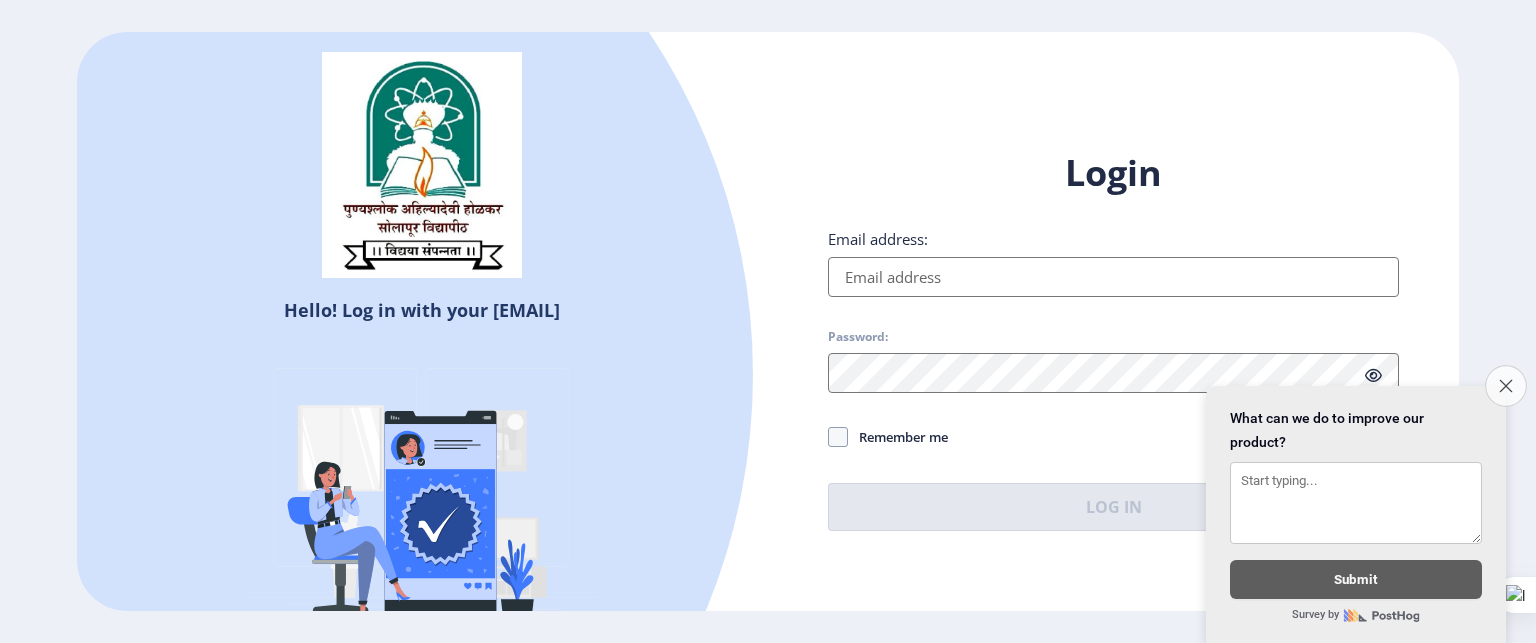 type on "[EMAIL]" 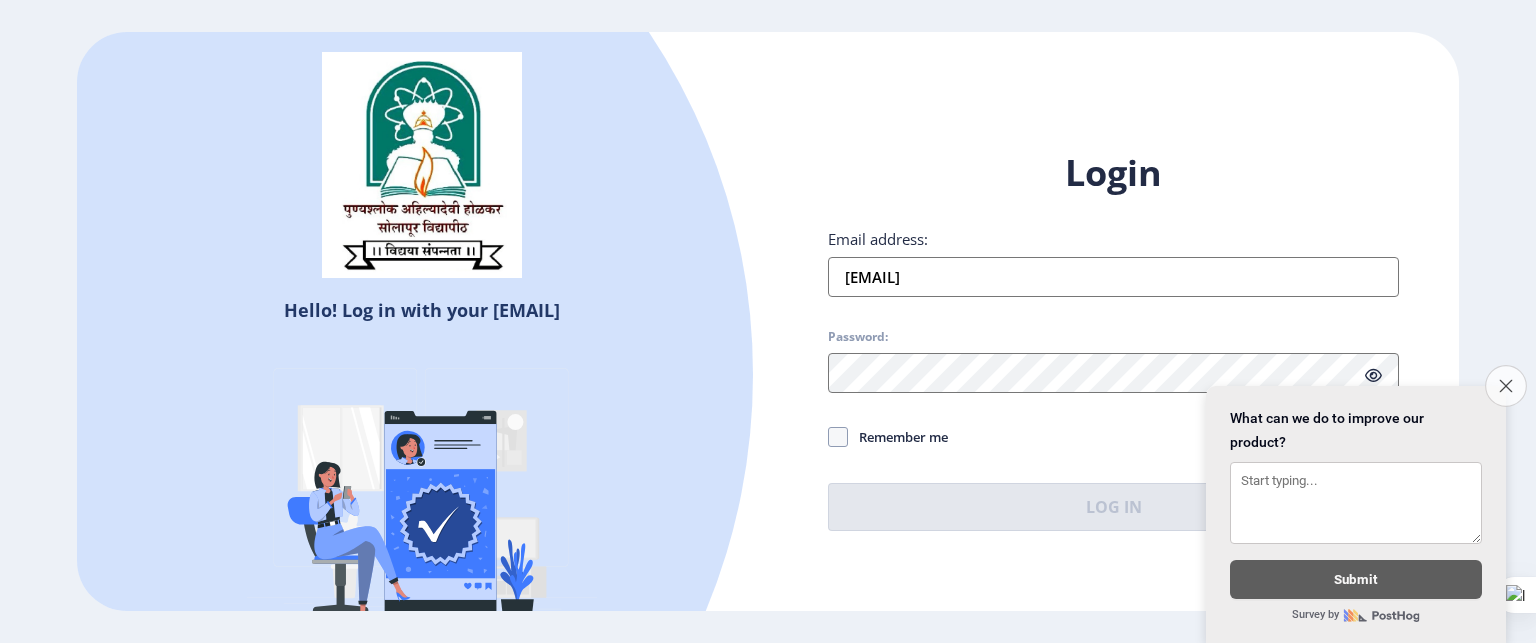 click on "Close survey" at bounding box center [1506, 386] 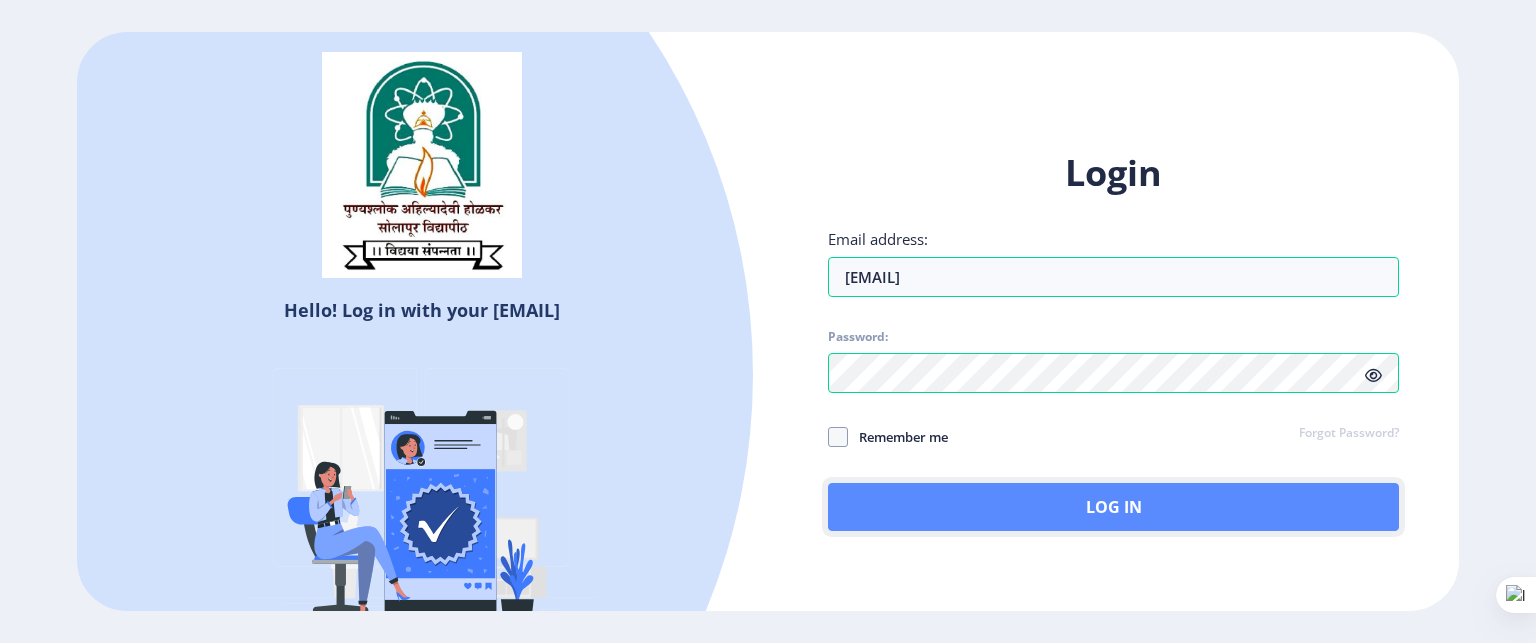 click on "Log In" 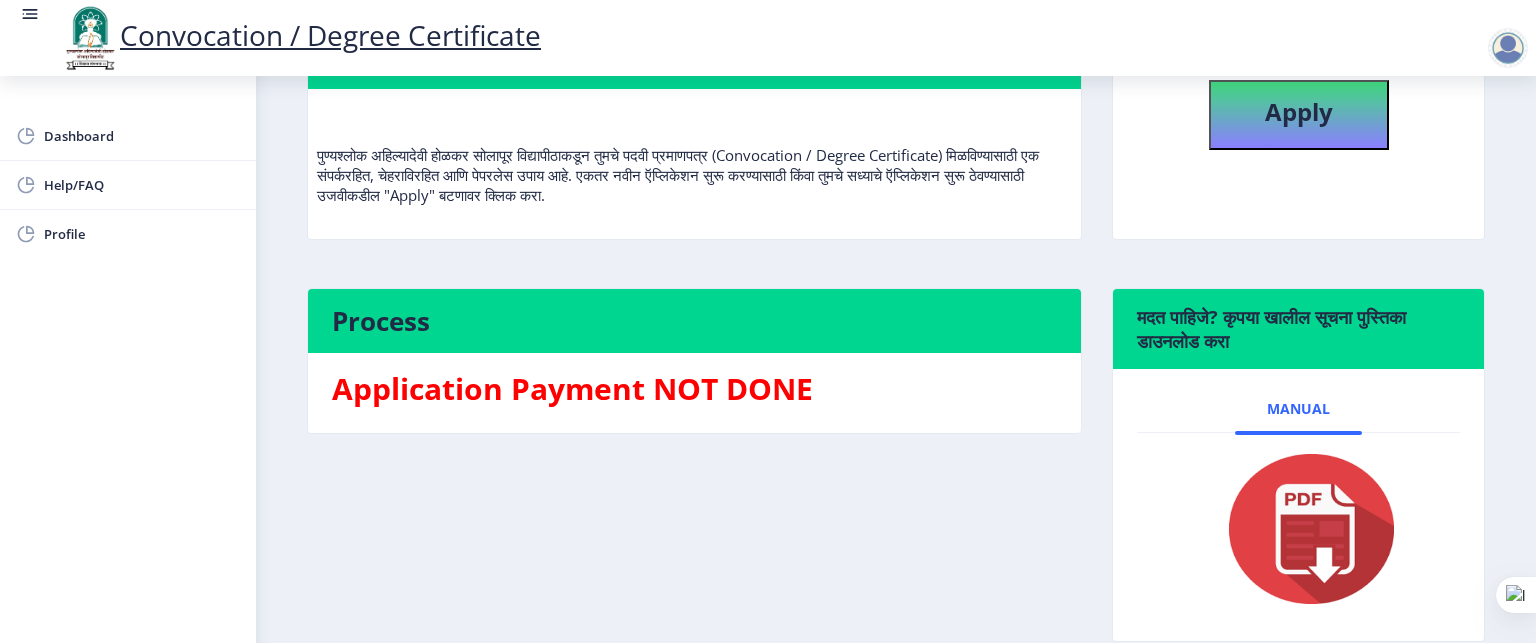 scroll, scrollTop: 188, scrollLeft: 0, axis: vertical 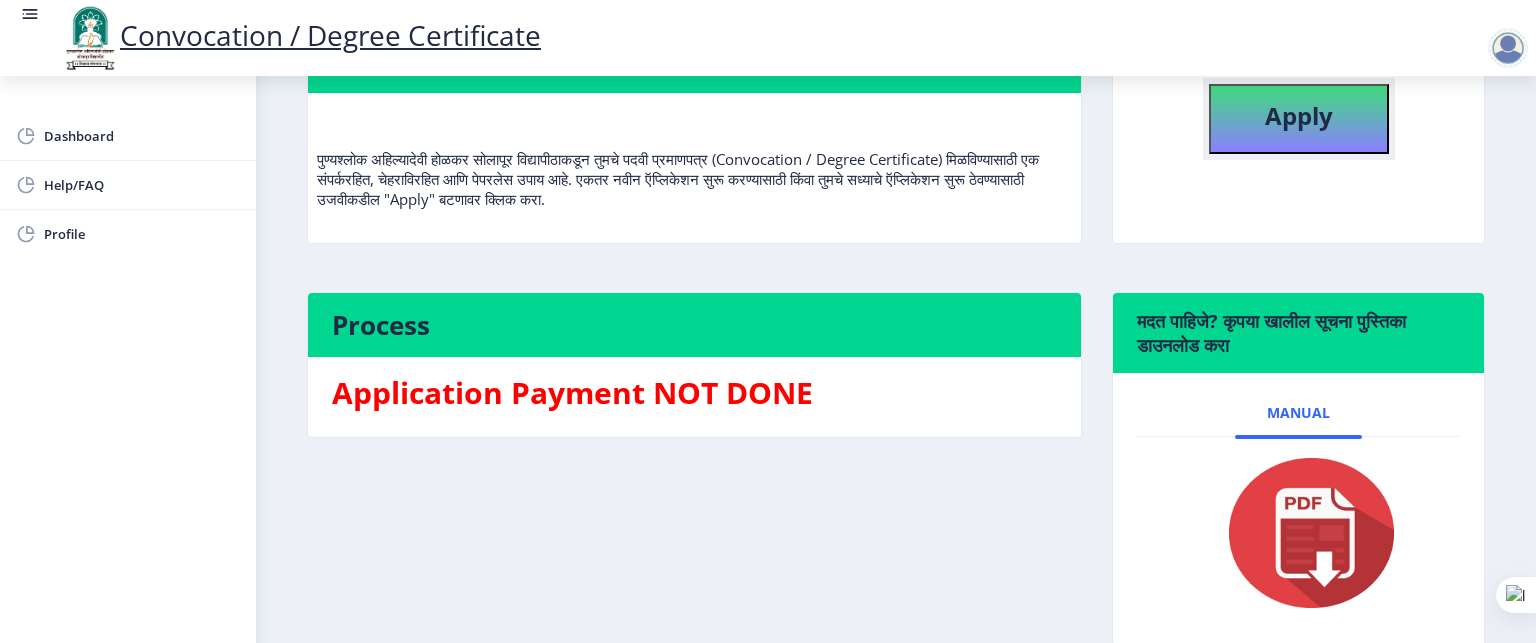 click on "Apply" 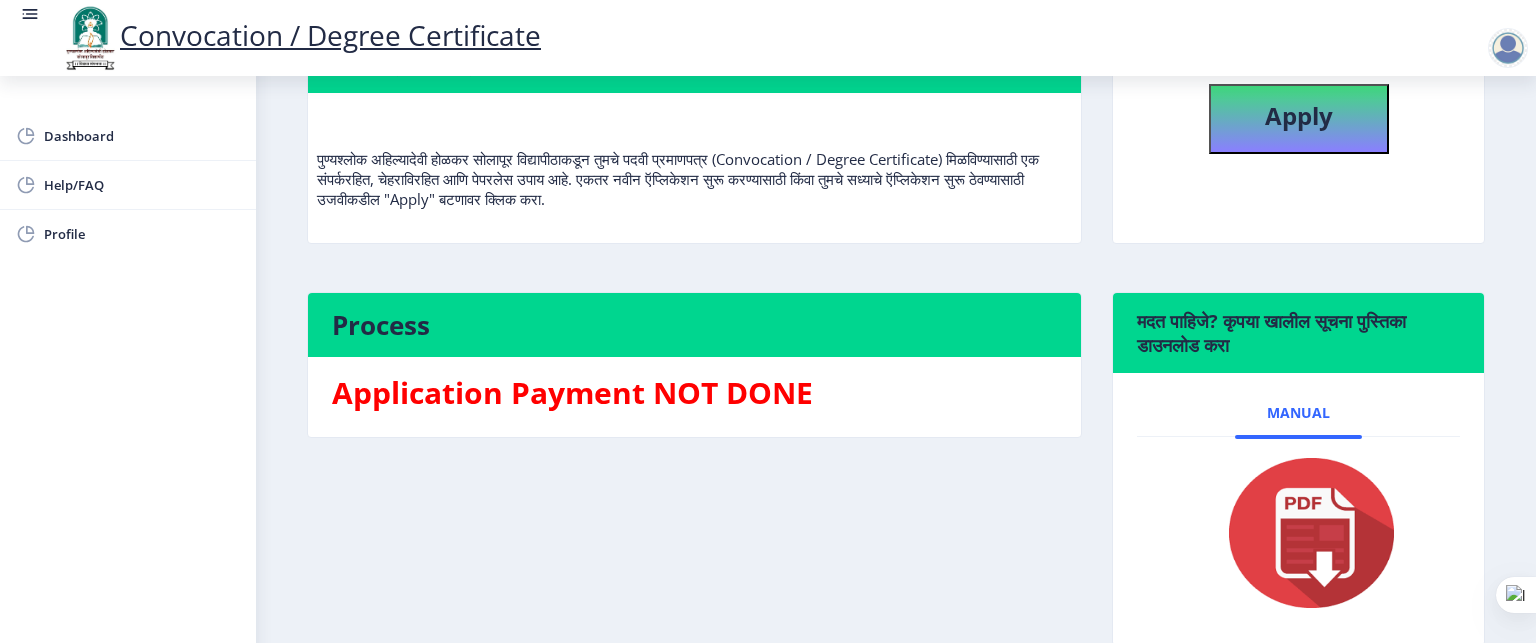 scroll, scrollTop: 0, scrollLeft: 0, axis: both 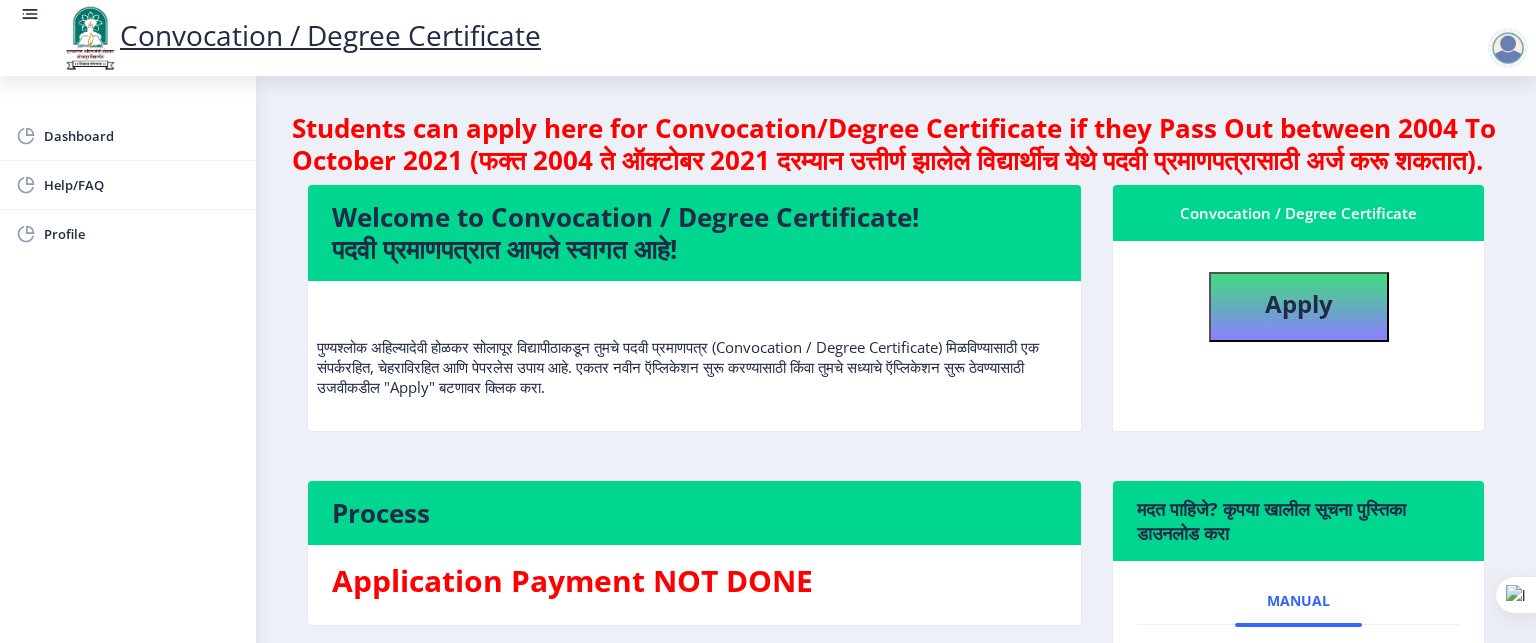 select 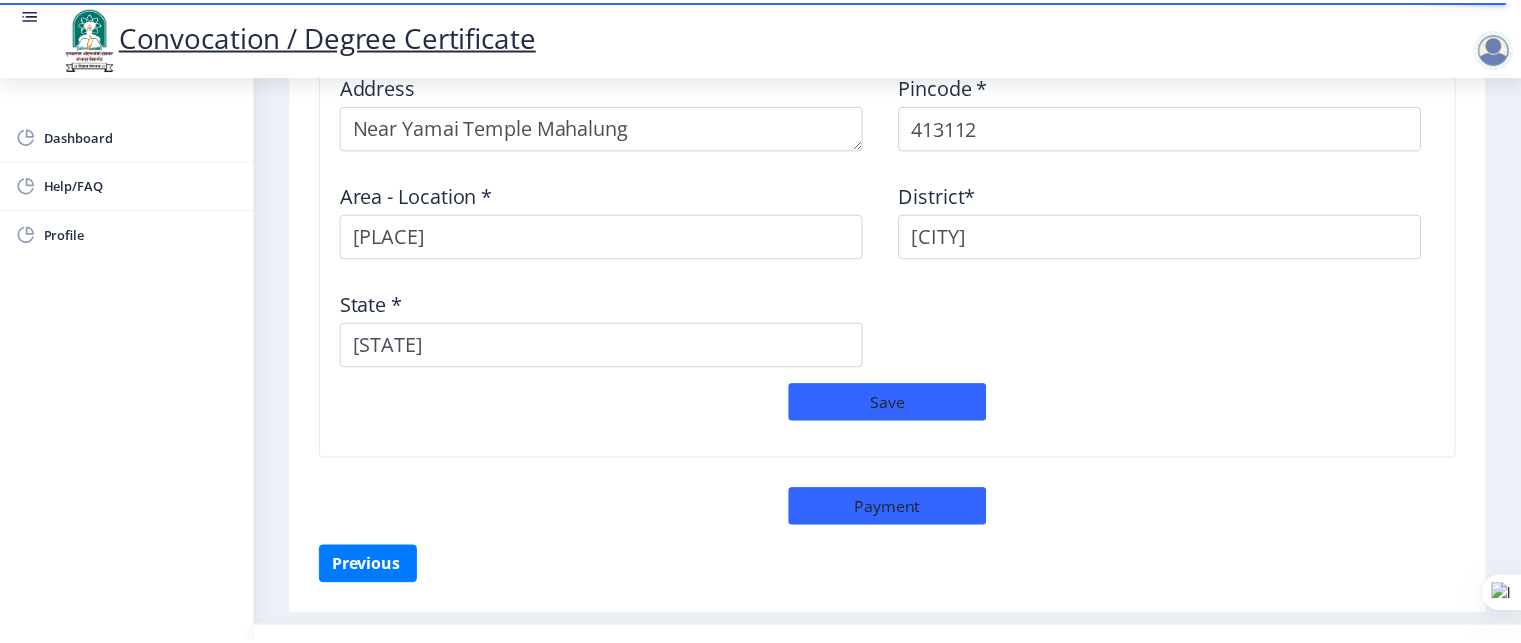 scroll, scrollTop: 1795, scrollLeft: 0, axis: vertical 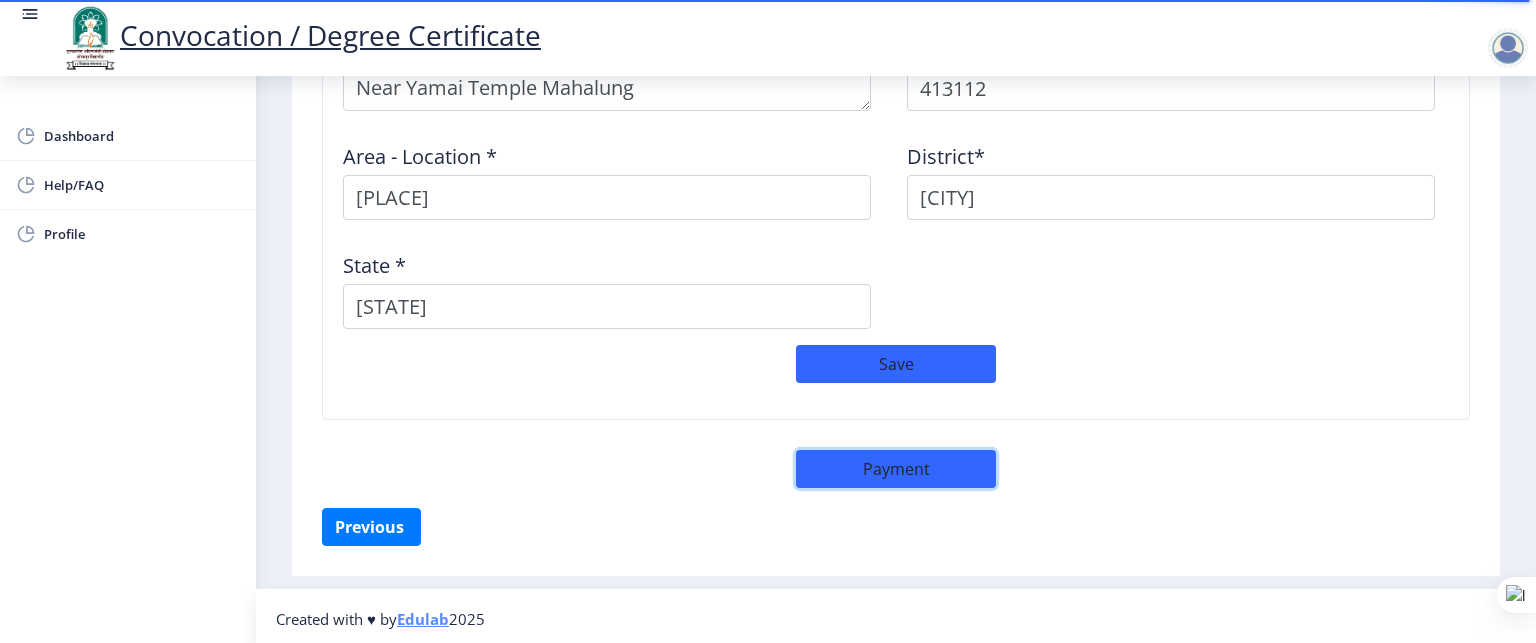 click on "Payment" 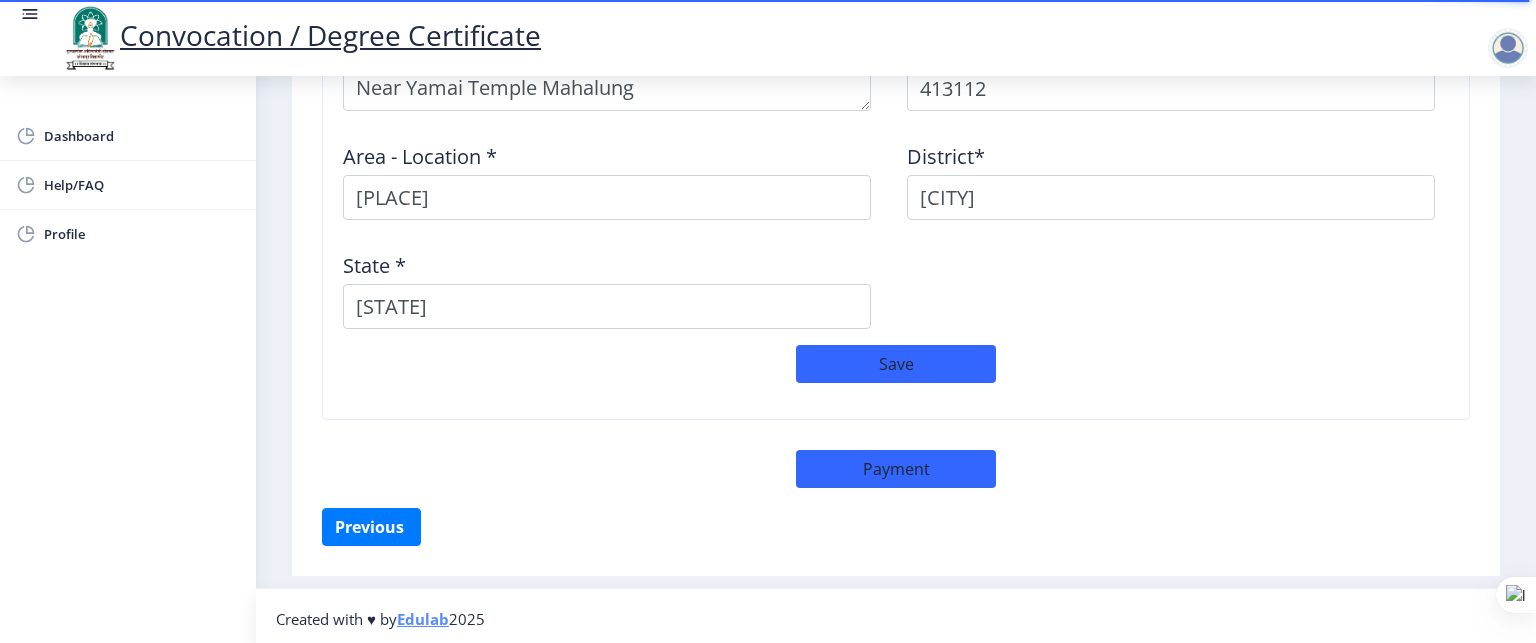 select on "sealed" 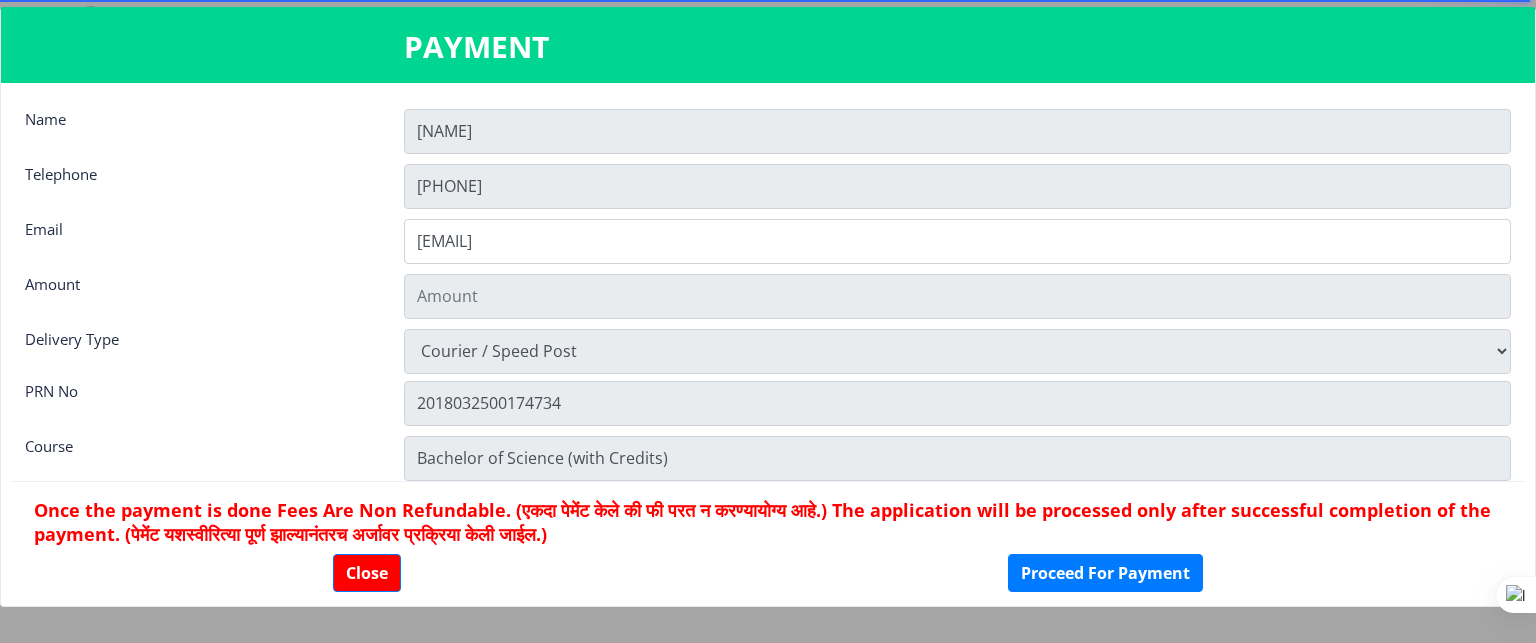 scroll, scrollTop: 1794, scrollLeft: 0, axis: vertical 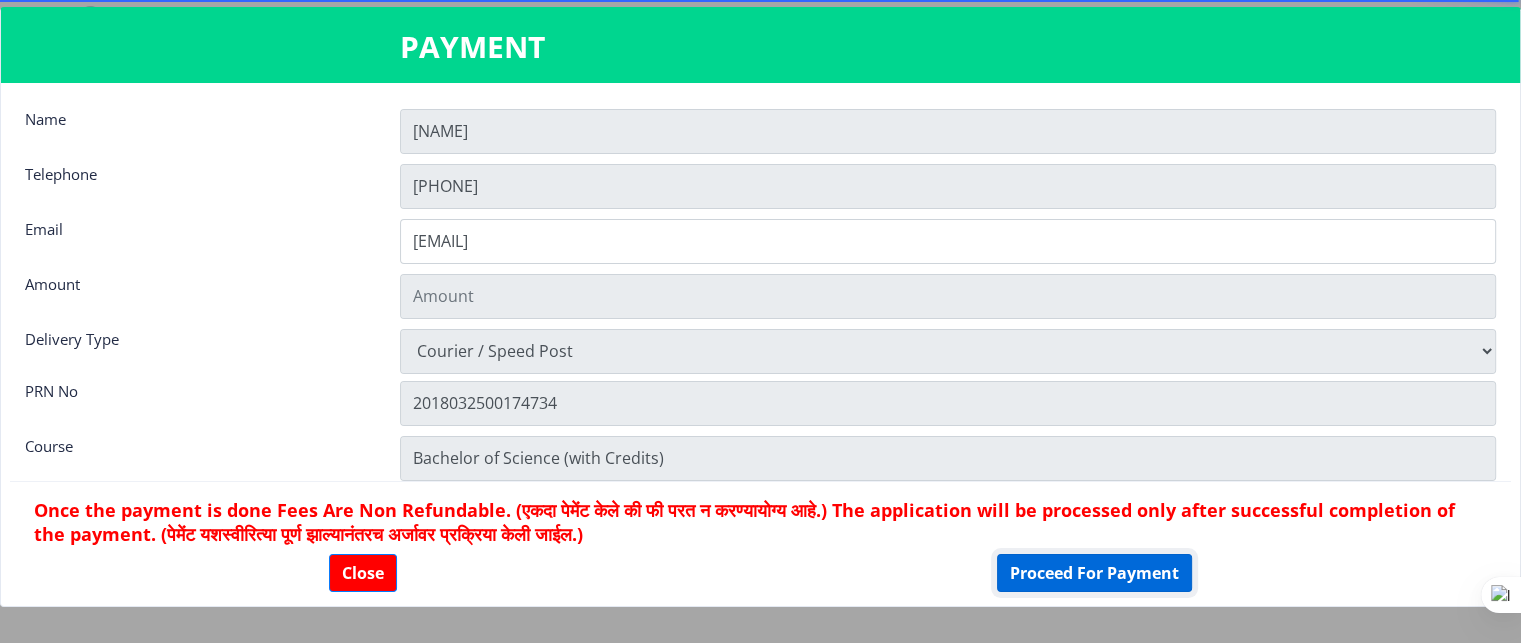click on "Proceed For Payment" 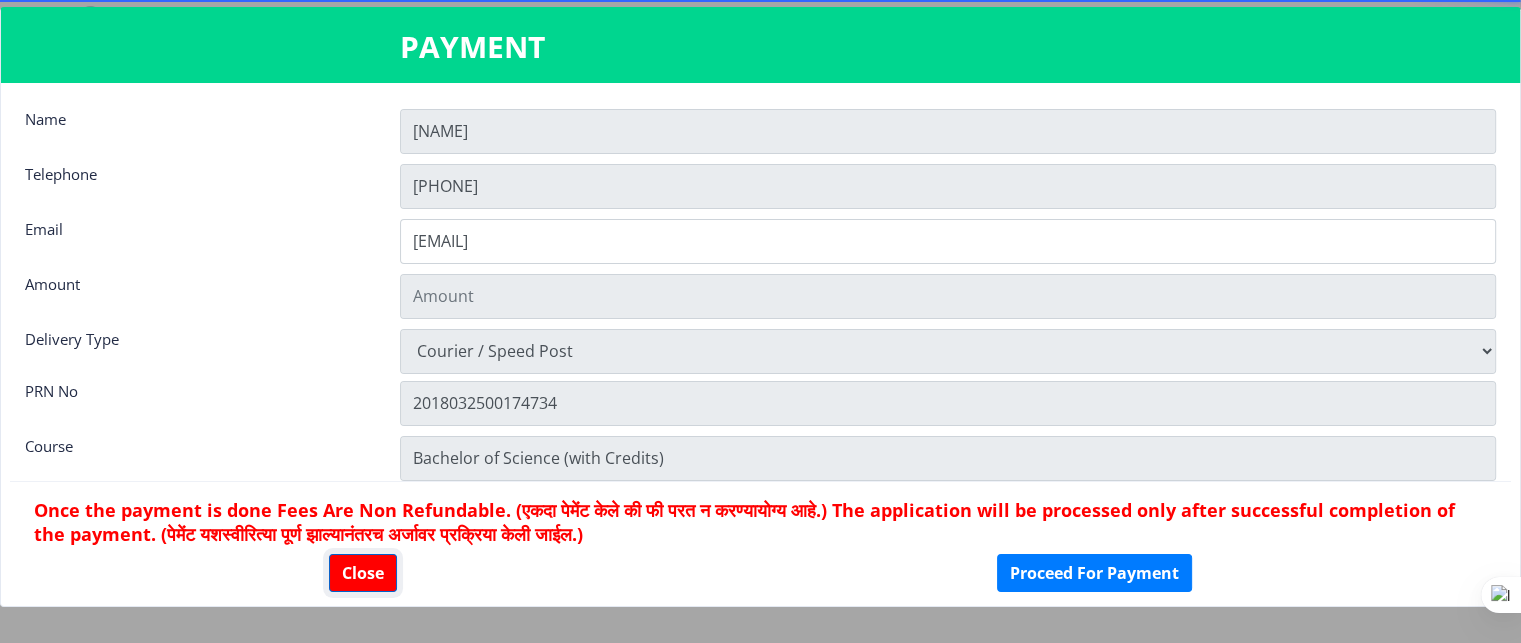 click on "Close" 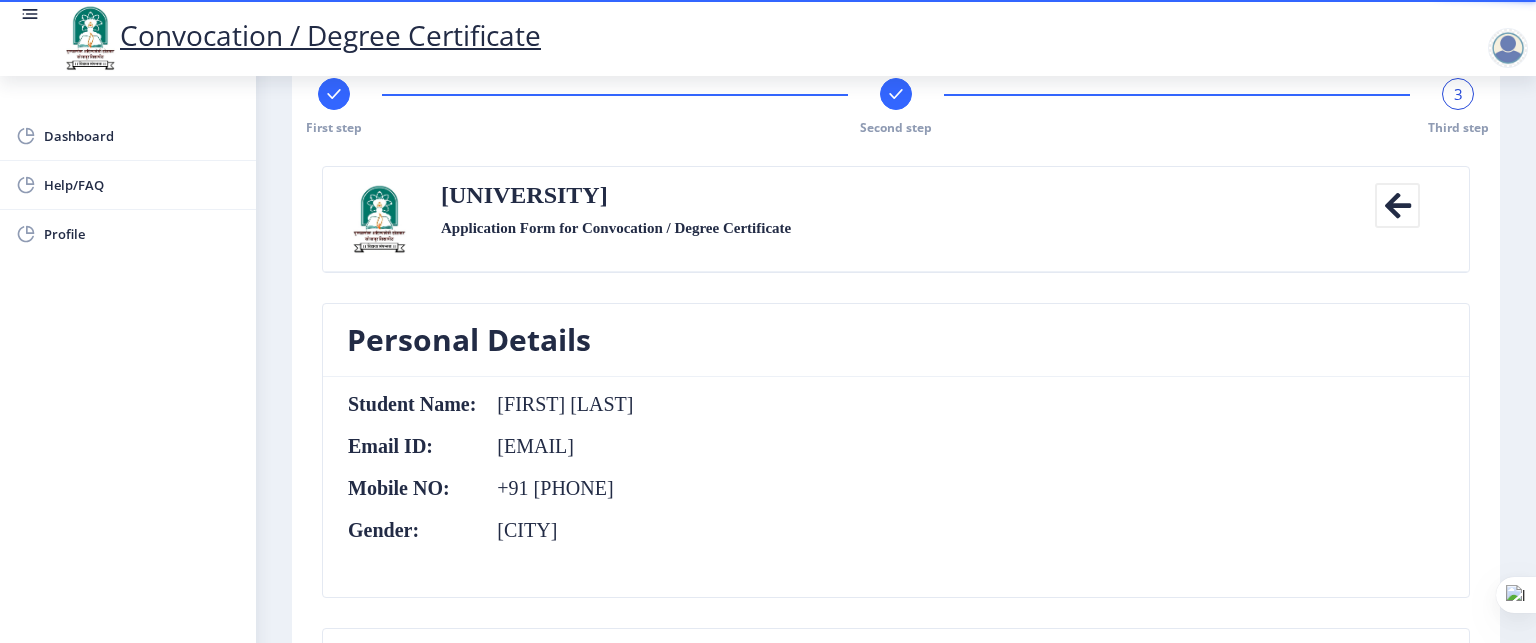 scroll, scrollTop: 0, scrollLeft: 0, axis: both 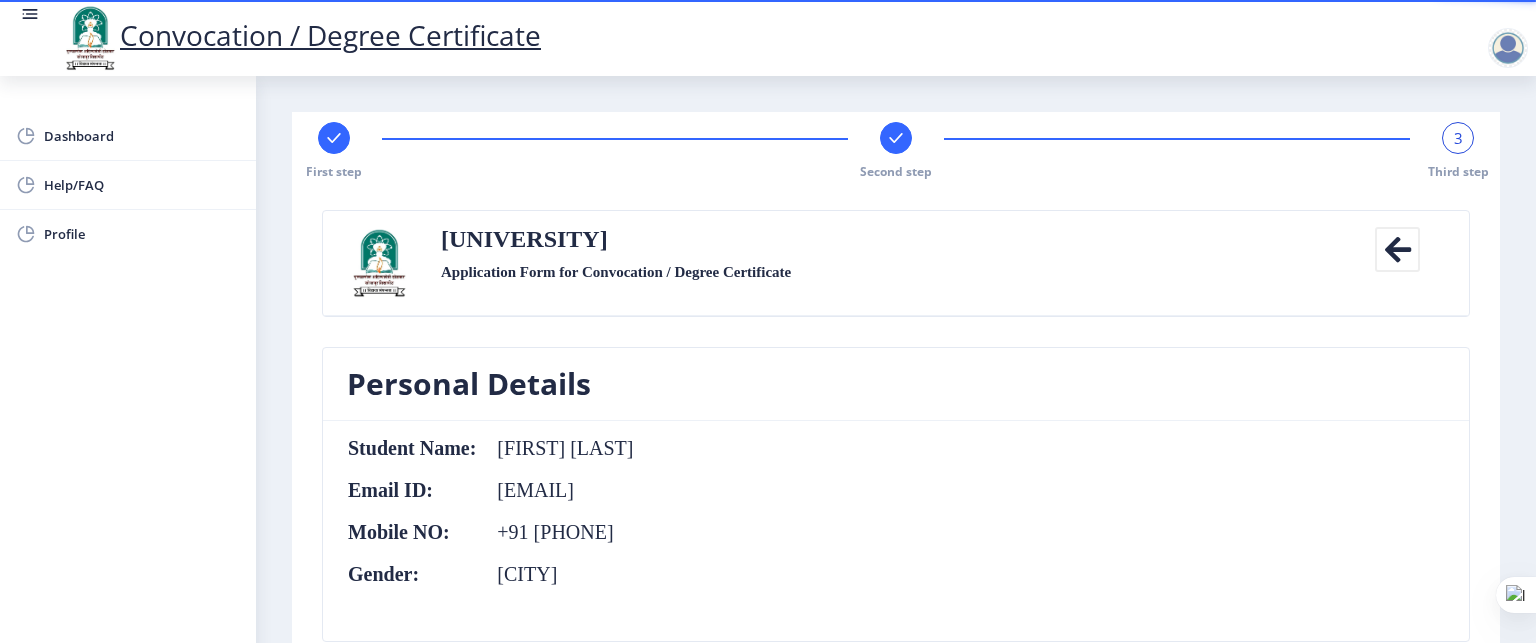 click 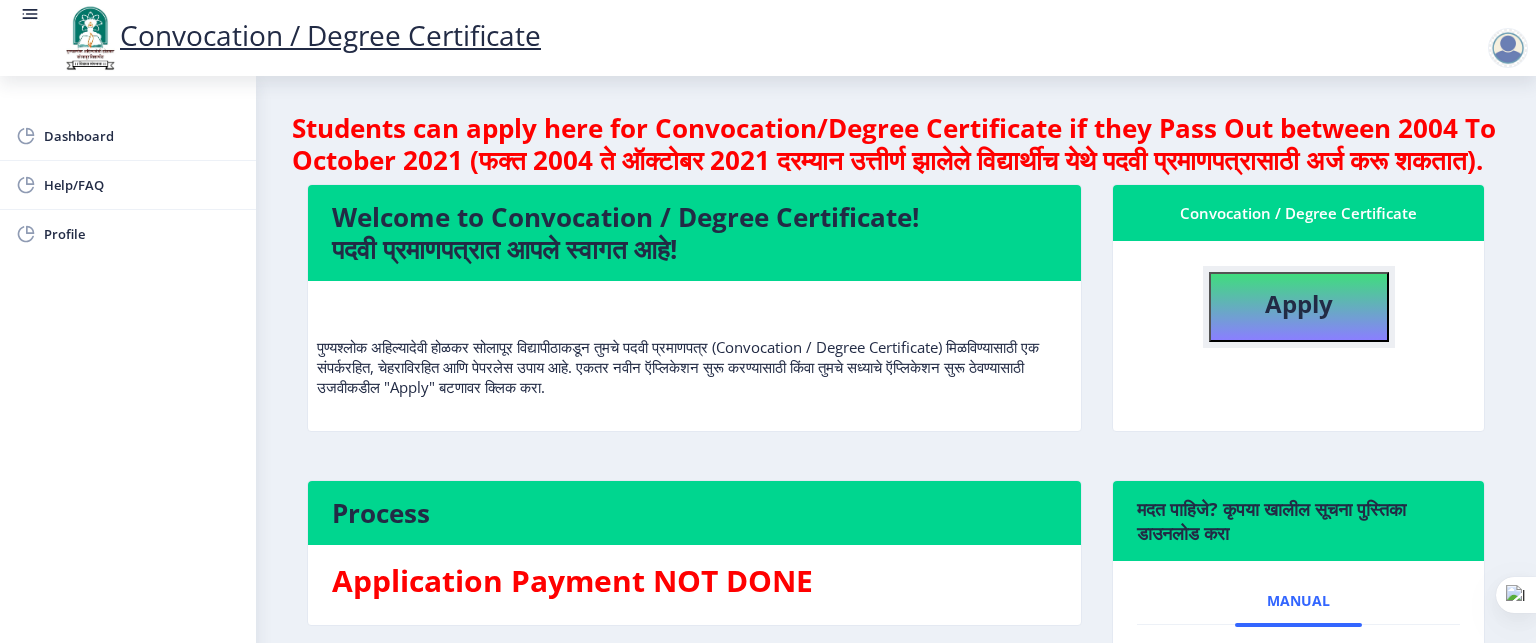 click on "Apply" 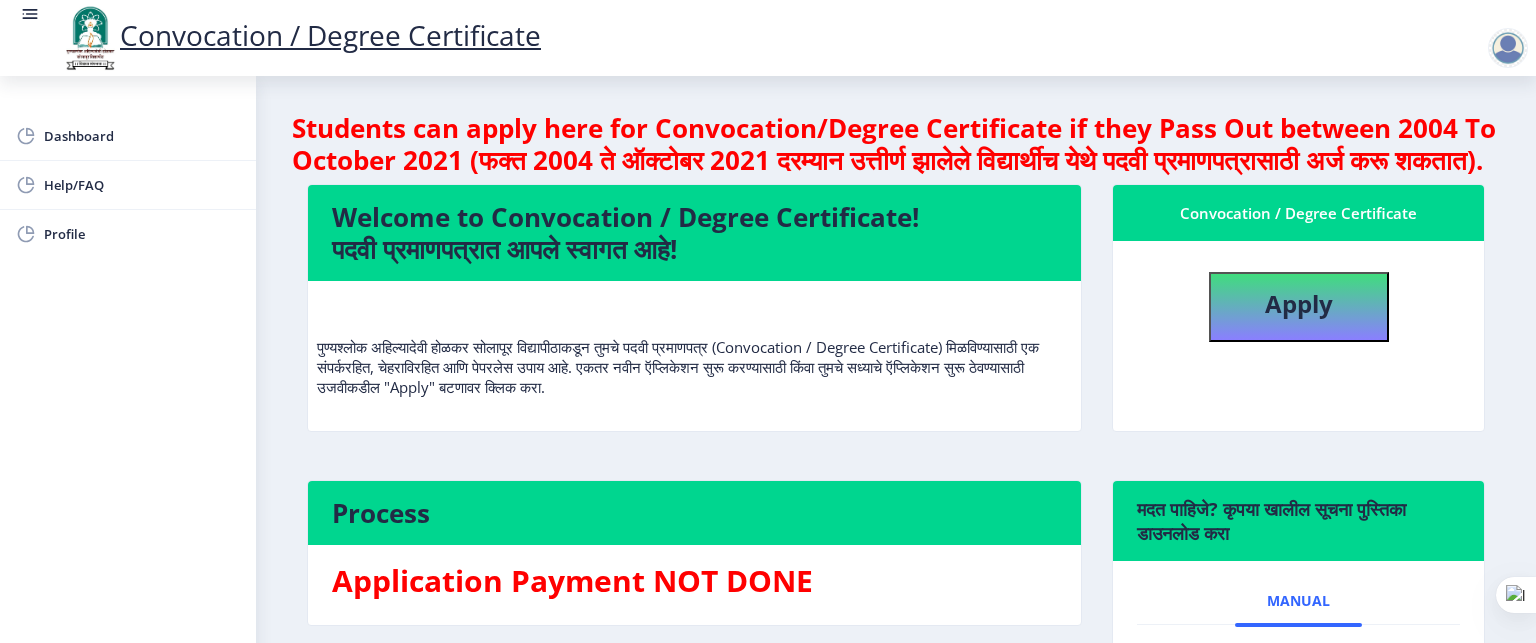select 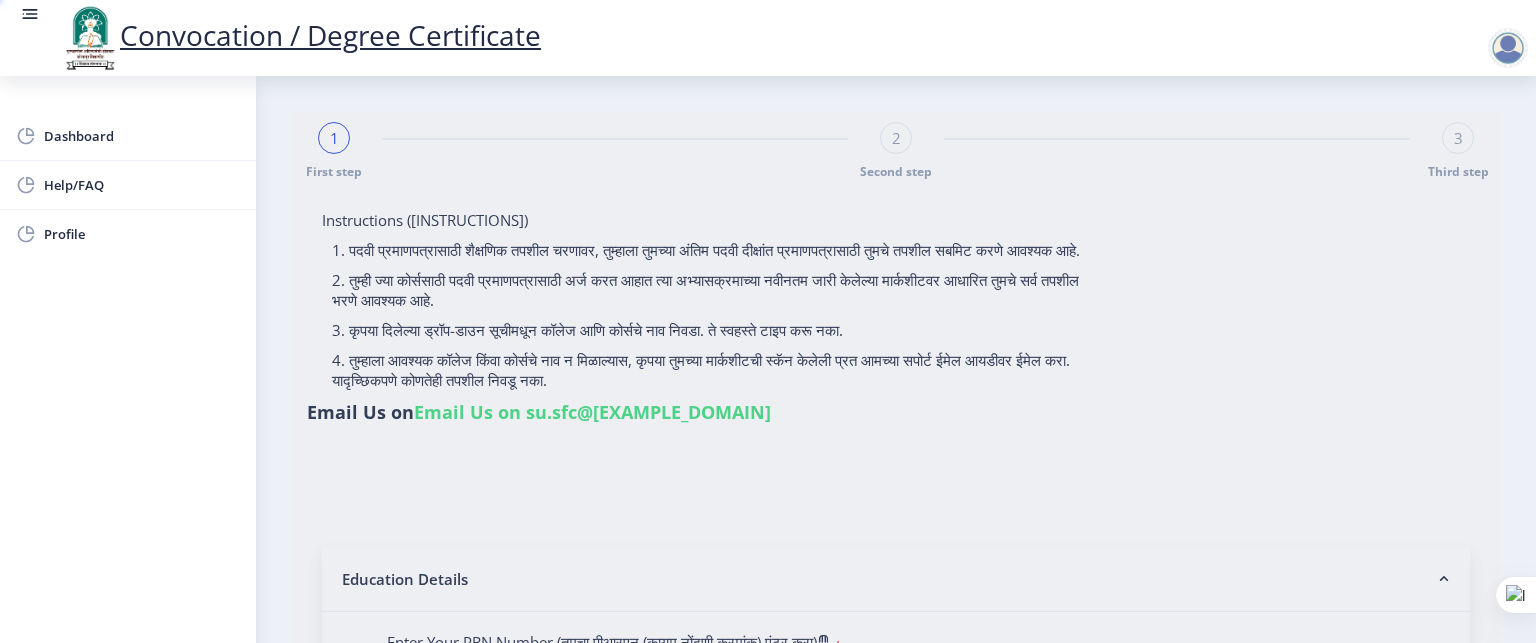 type on "[FIRST] [LAST]" 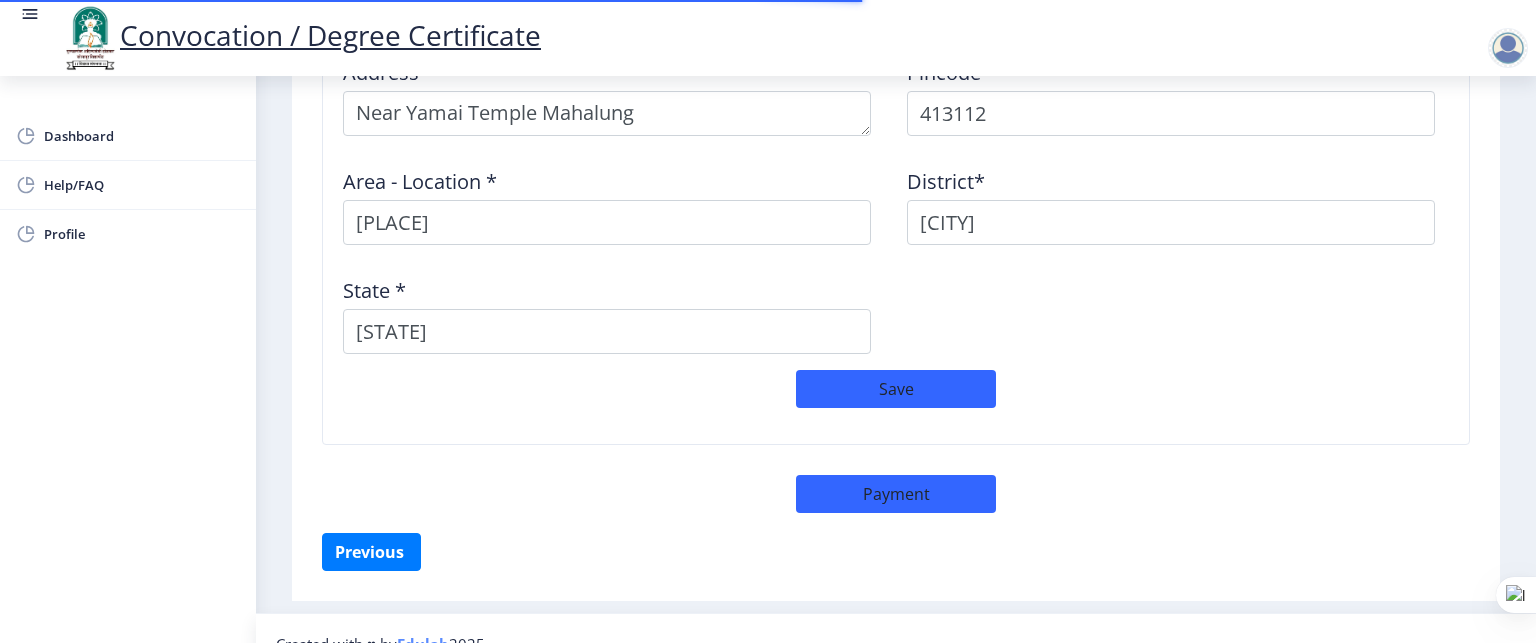 scroll, scrollTop: 1795, scrollLeft: 0, axis: vertical 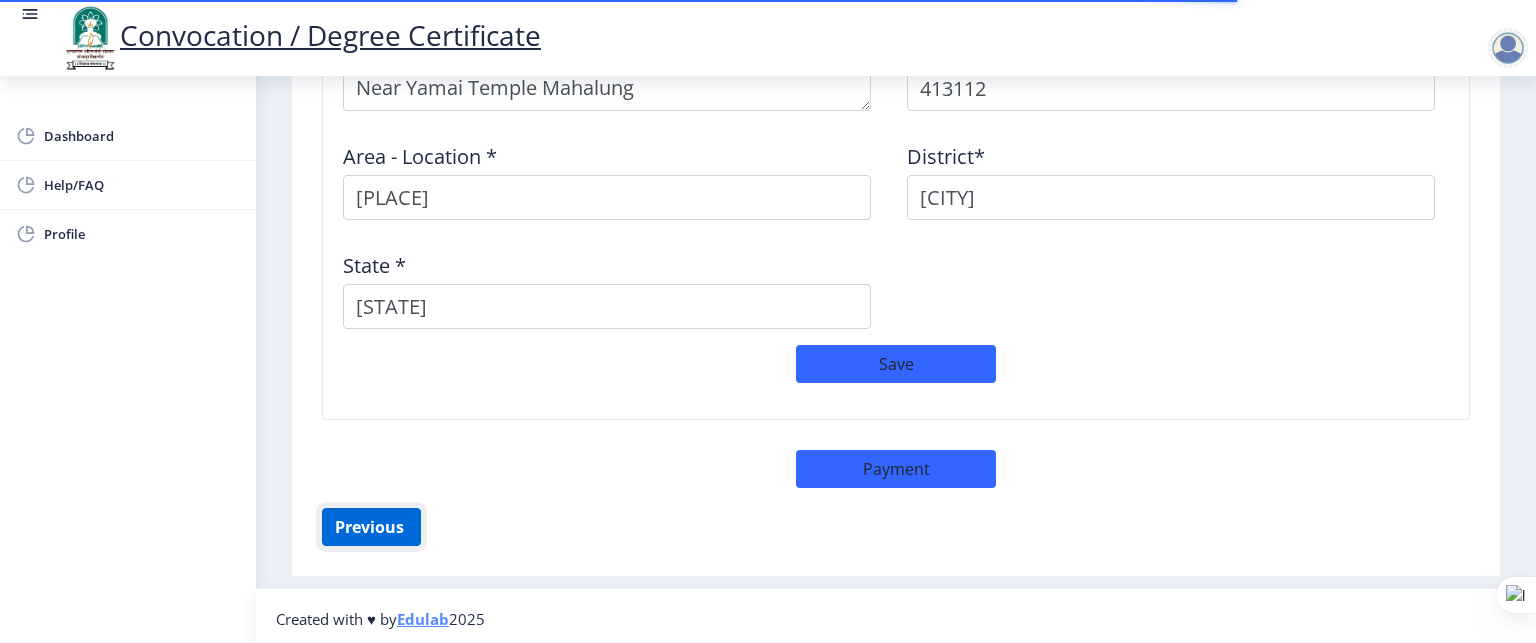 click on "Previous ‍" 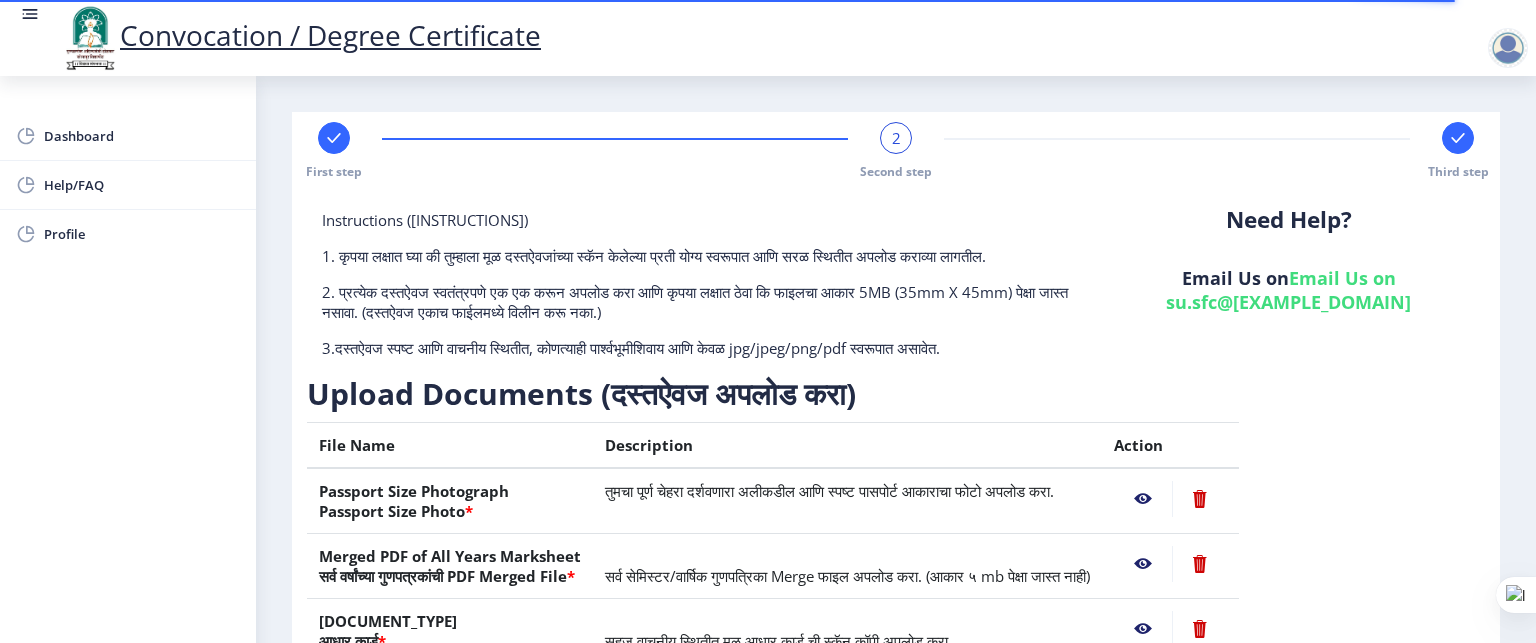 scroll, scrollTop: 304, scrollLeft: 0, axis: vertical 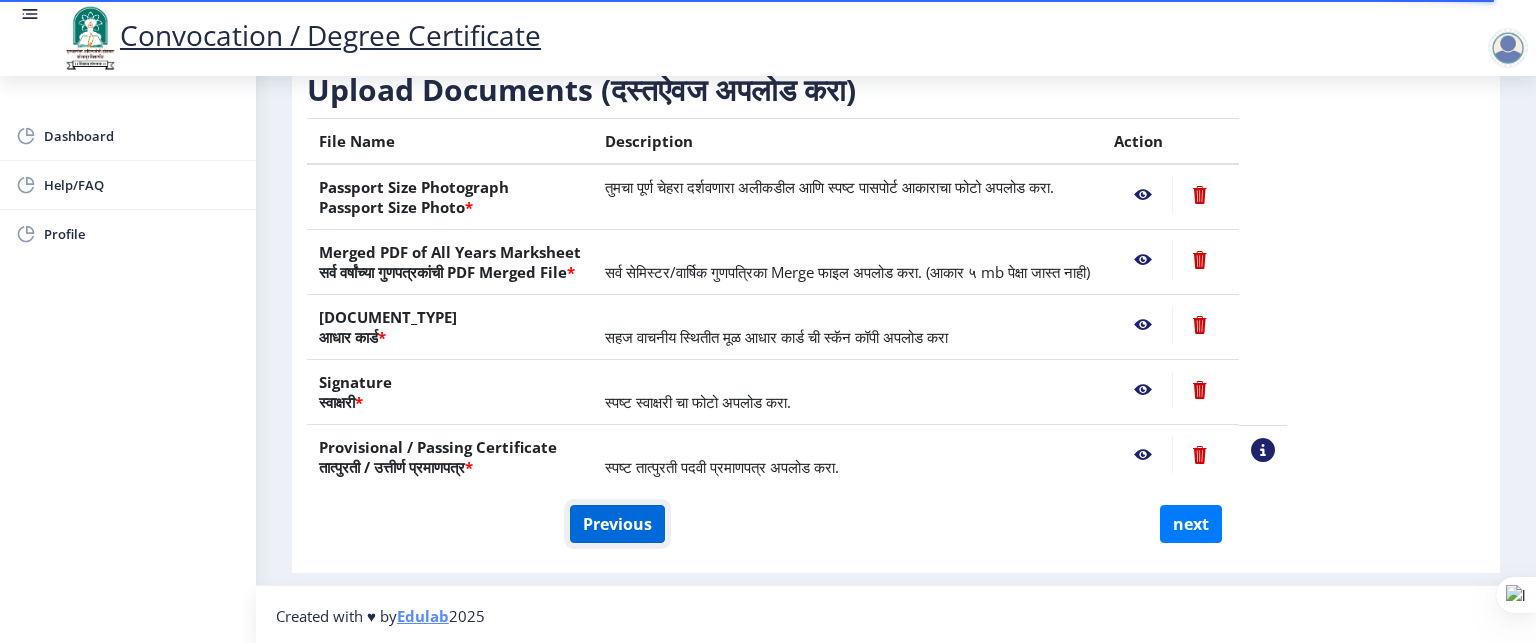 click on "Previous" 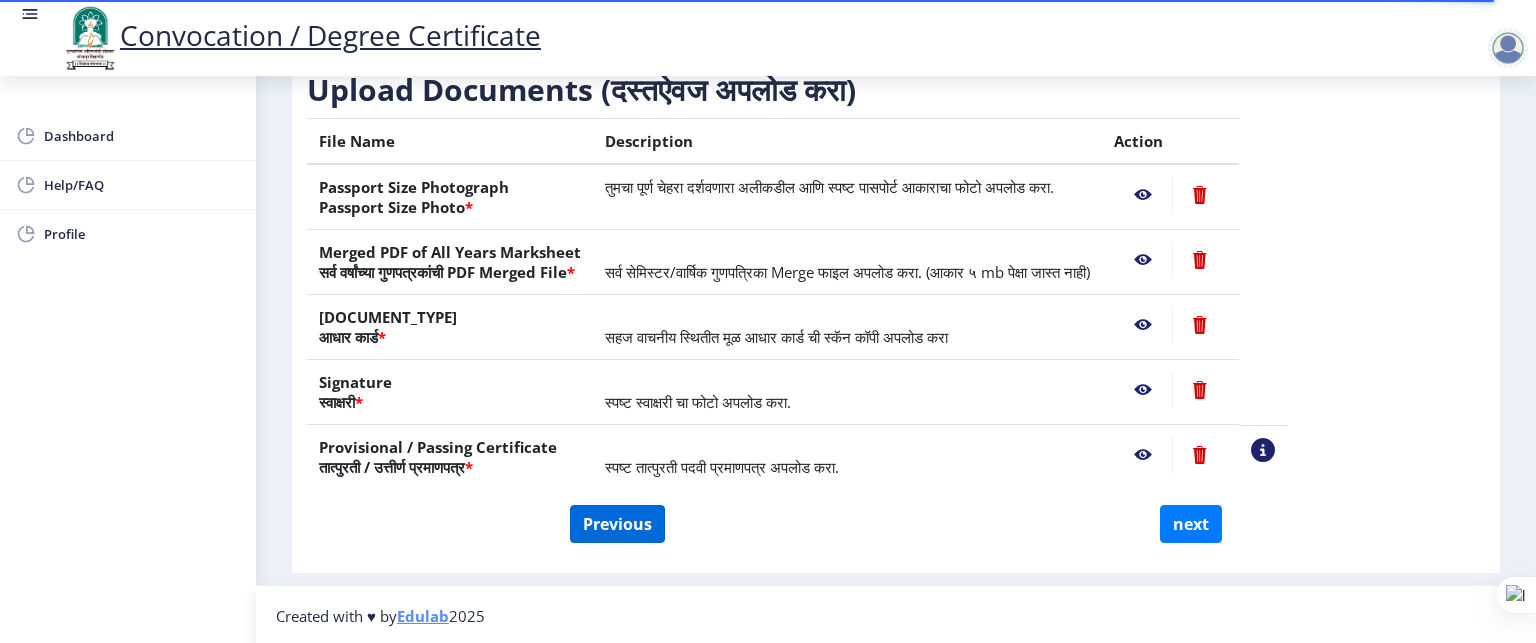 select on "Regular" 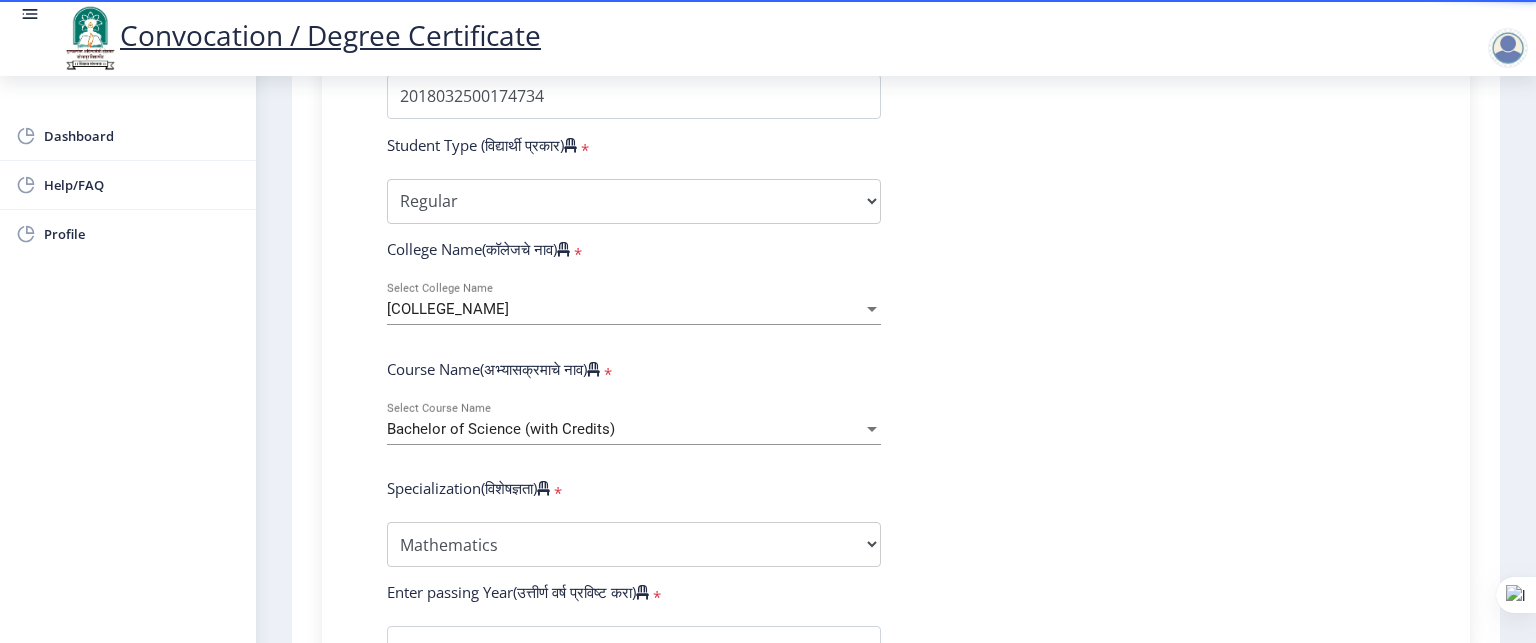 scroll, scrollTop: 611, scrollLeft: 0, axis: vertical 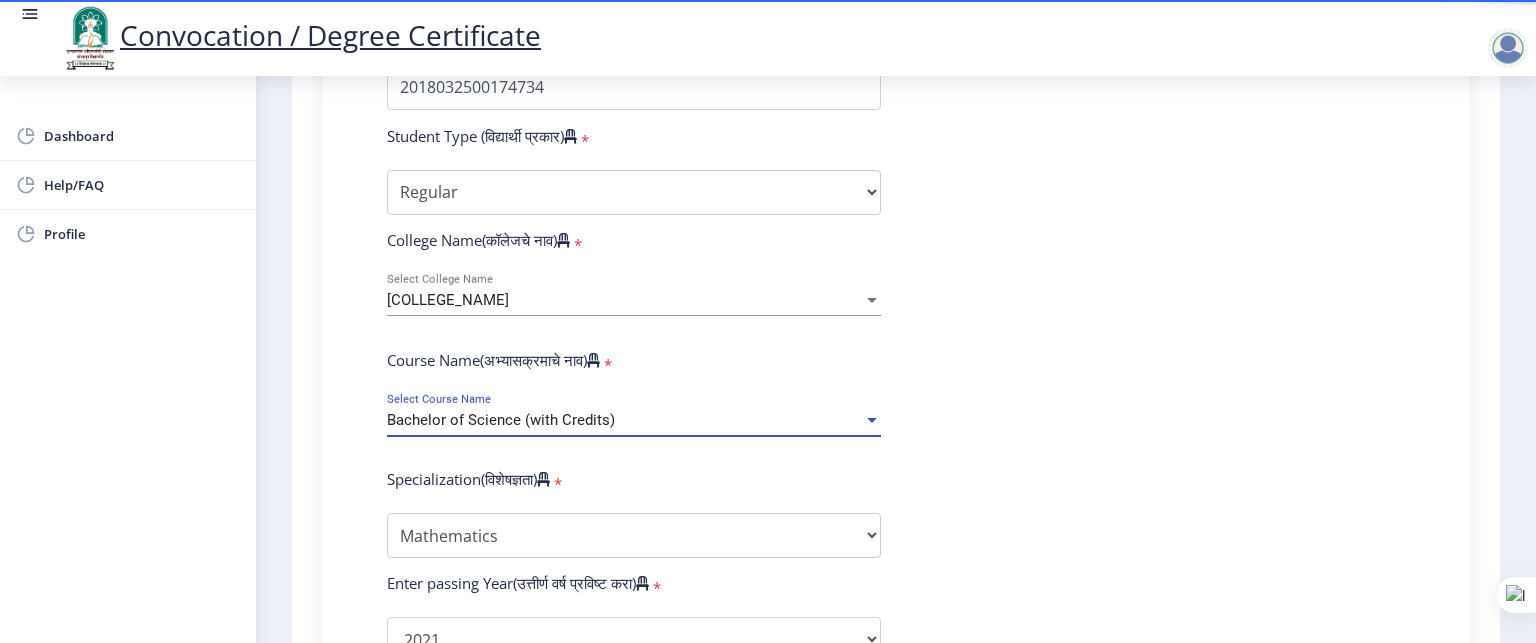 click on "Bachelor of Science (with Credits)" at bounding box center (625, 420) 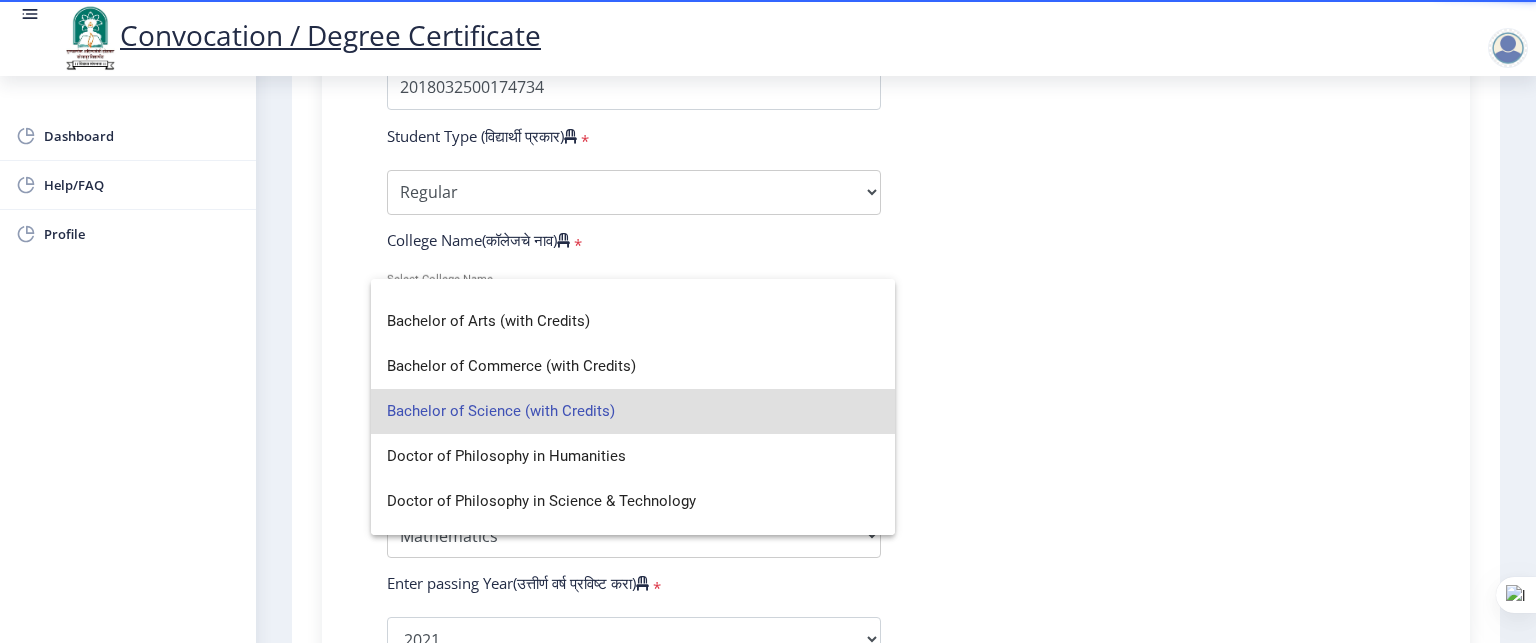 scroll, scrollTop: 0, scrollLeft: 0, axis: both 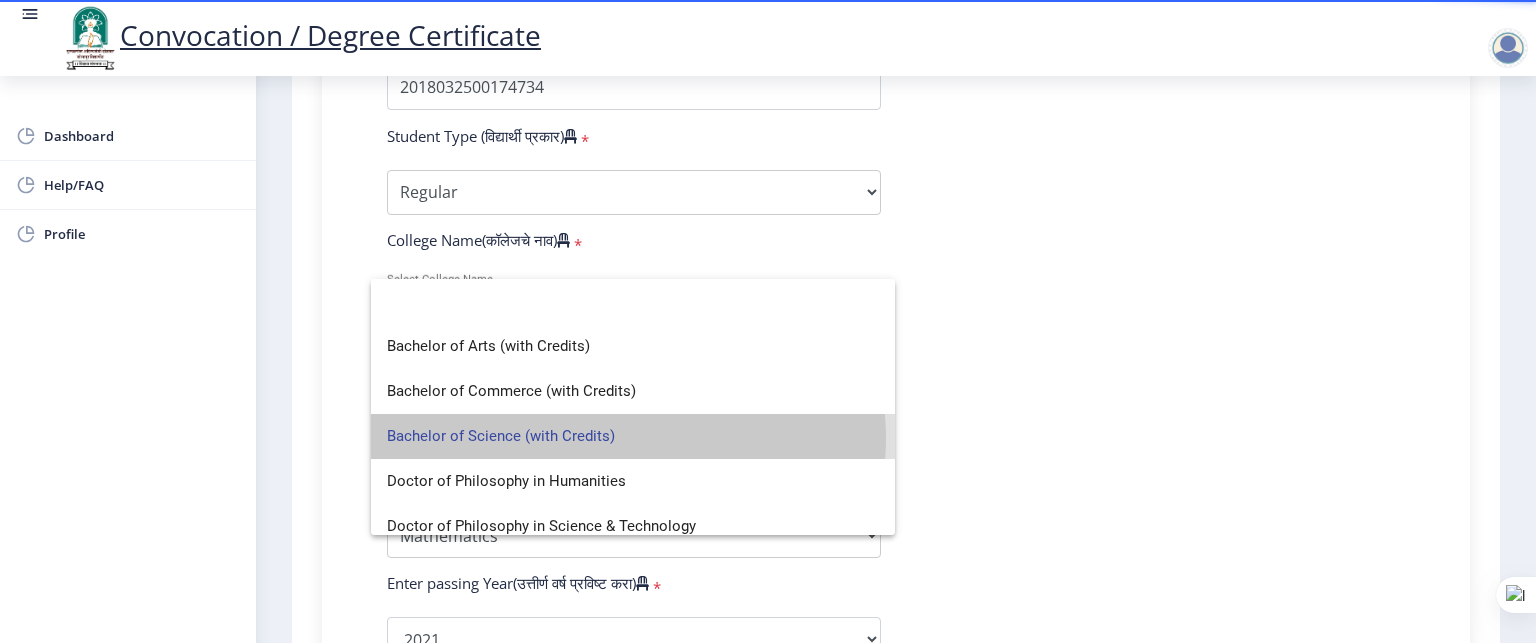 click on "Bachelor of Science (with Credits)" at bounding box center (633, 436) 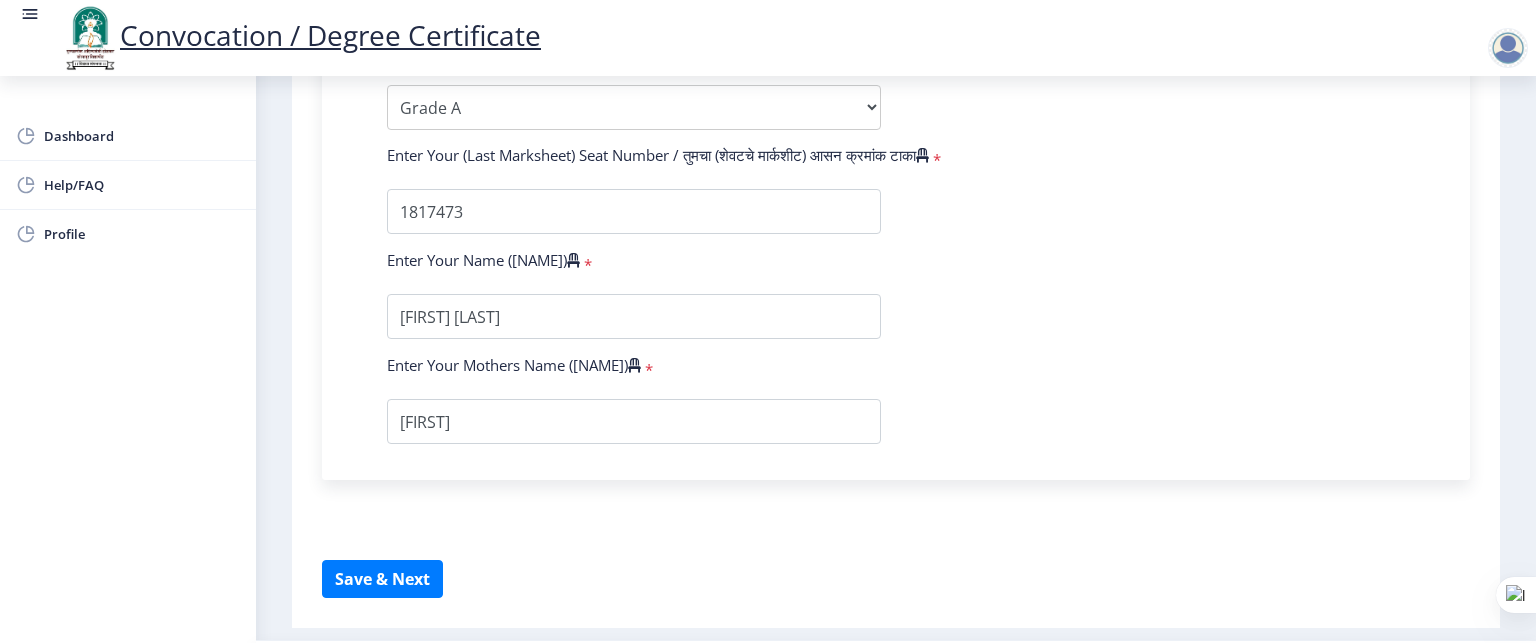 scroll, scrollTop: 1396, scrollLeft: 0, axis: vertical 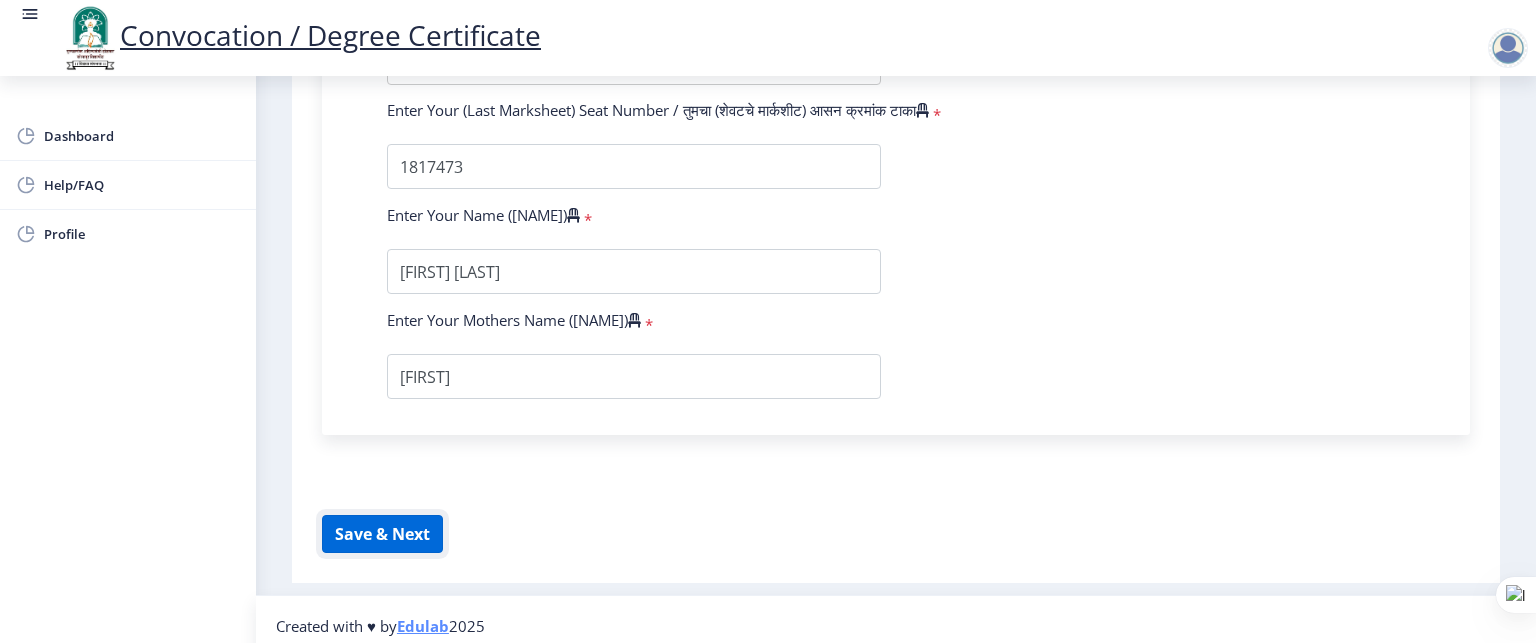 click on "Save & Next" 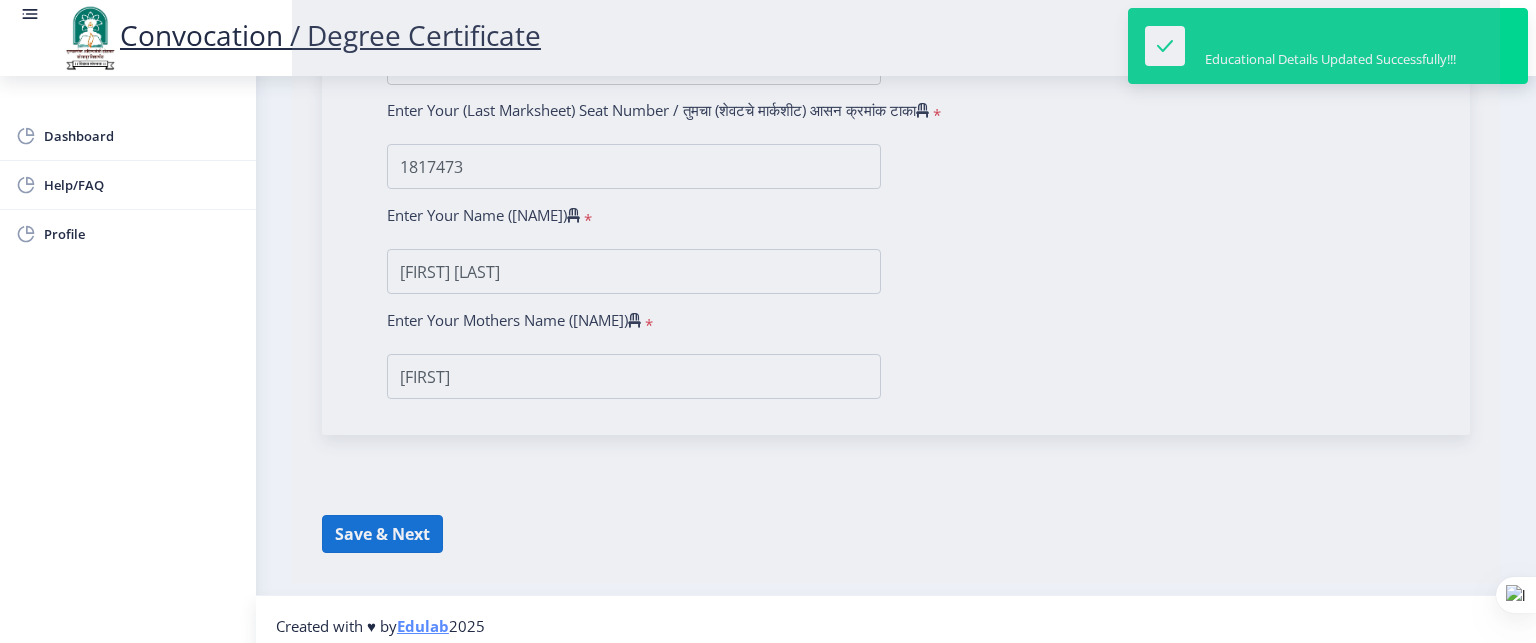 select 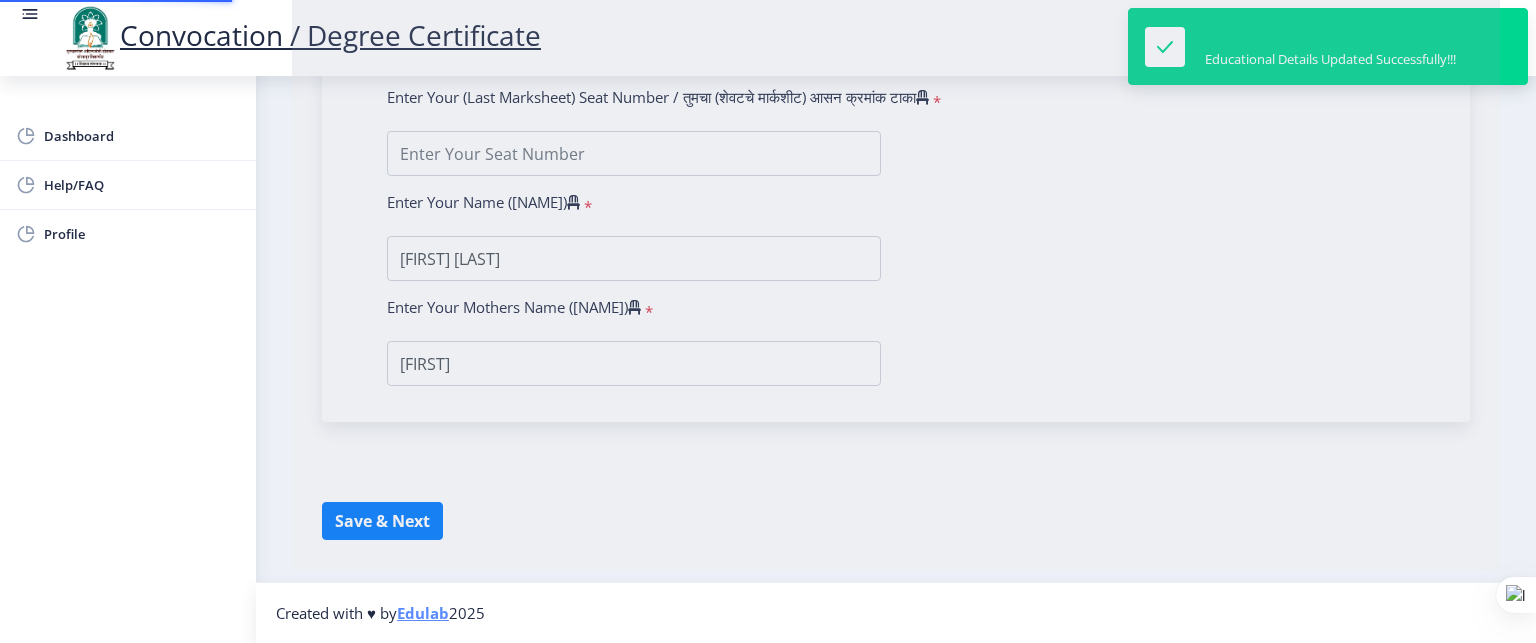 scroll, scrollTop: 0, scrollLeft: 0, axis: both 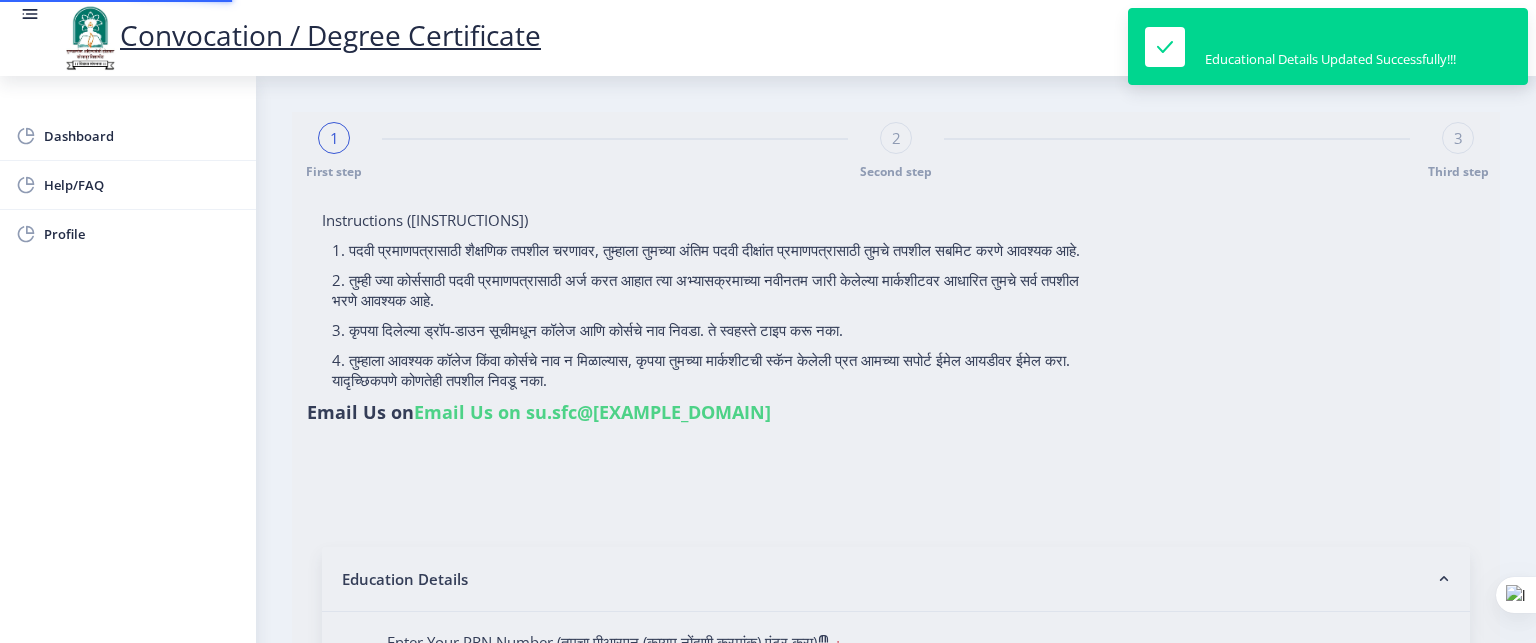 type on "2018032500174734" 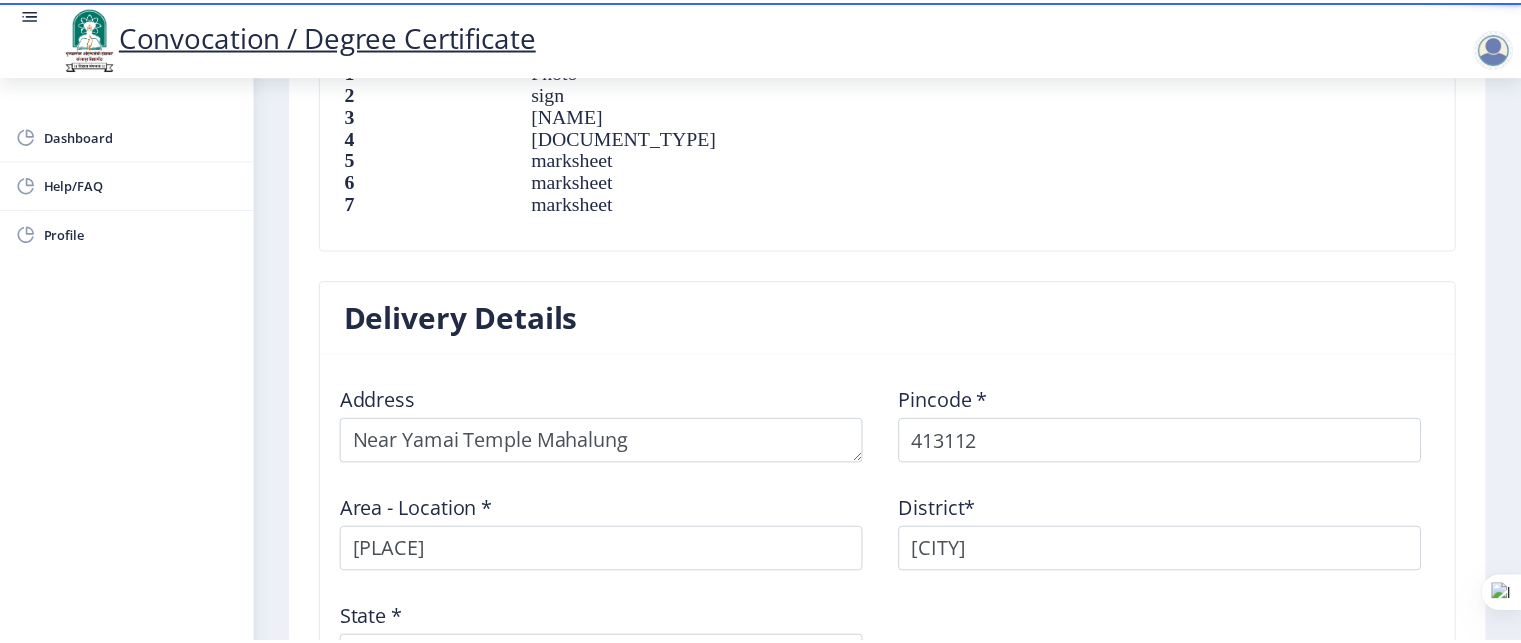 scroll, scrollTop: 1795, scrollLeft: 0, axis: vertical 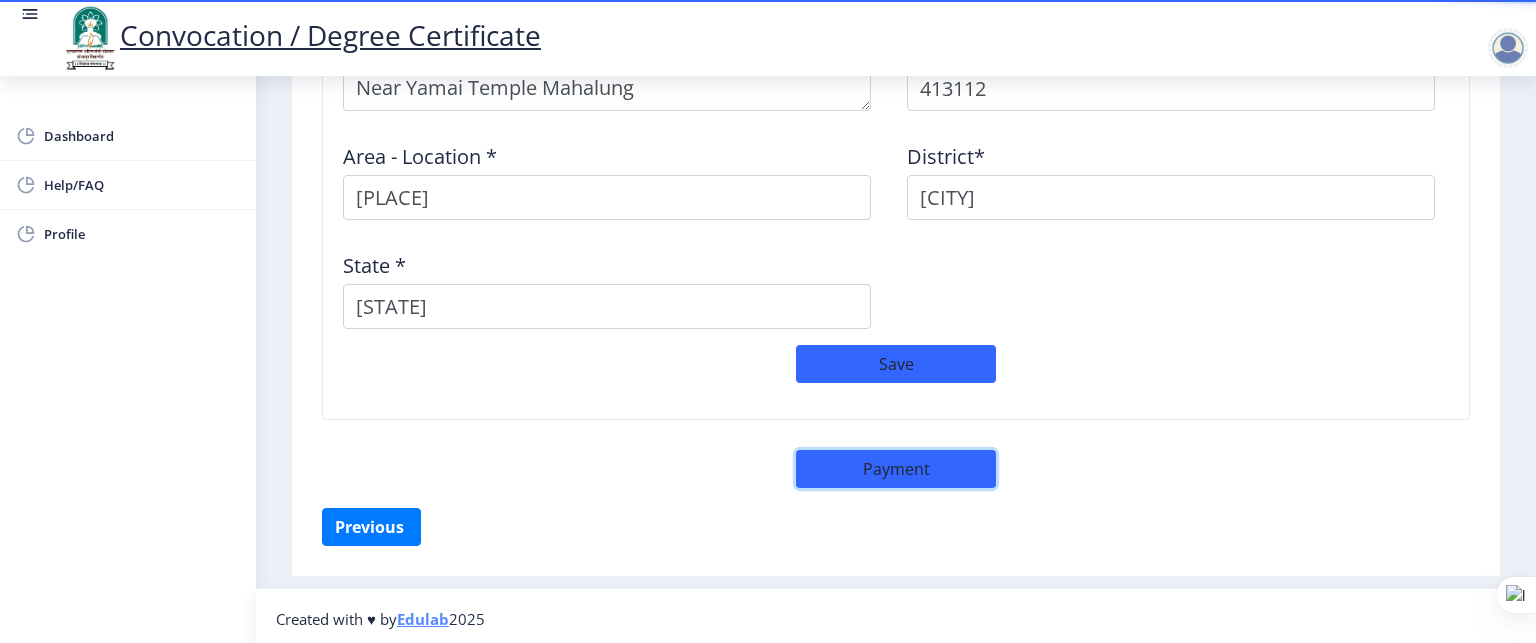 click on "Payment" 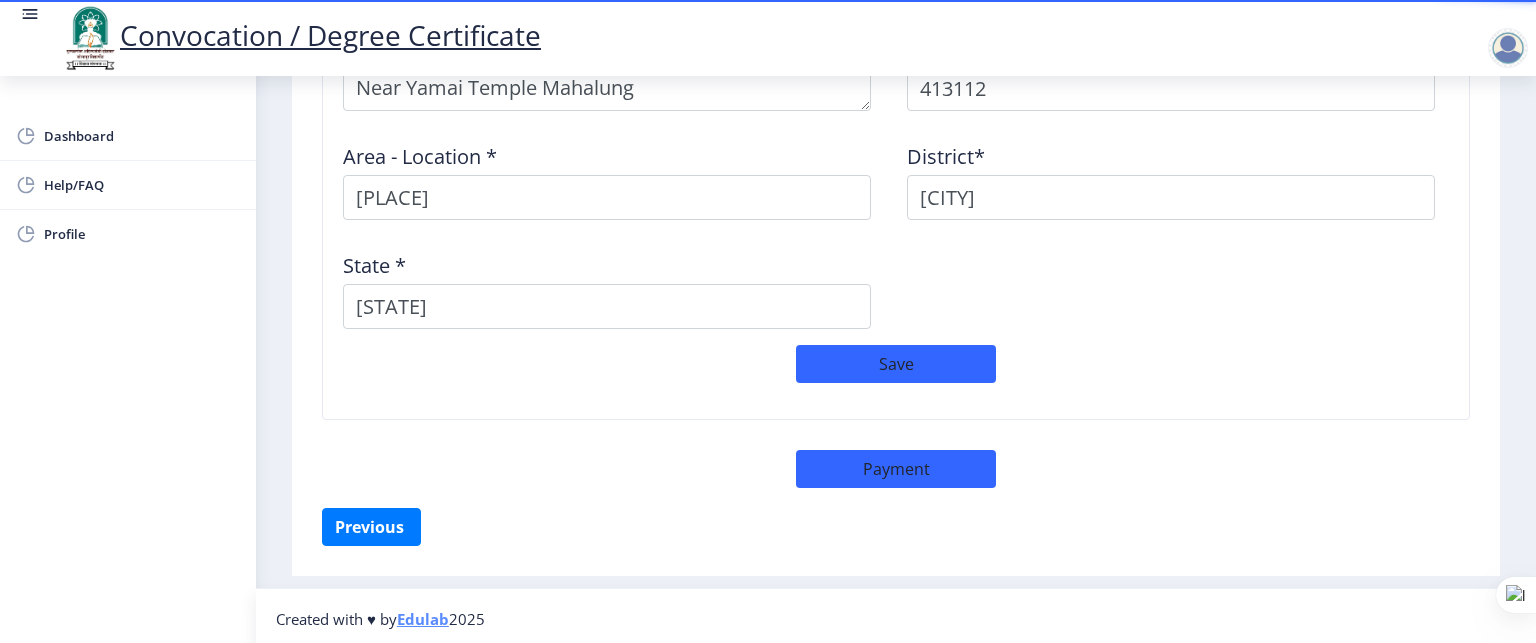 select on "sealed" 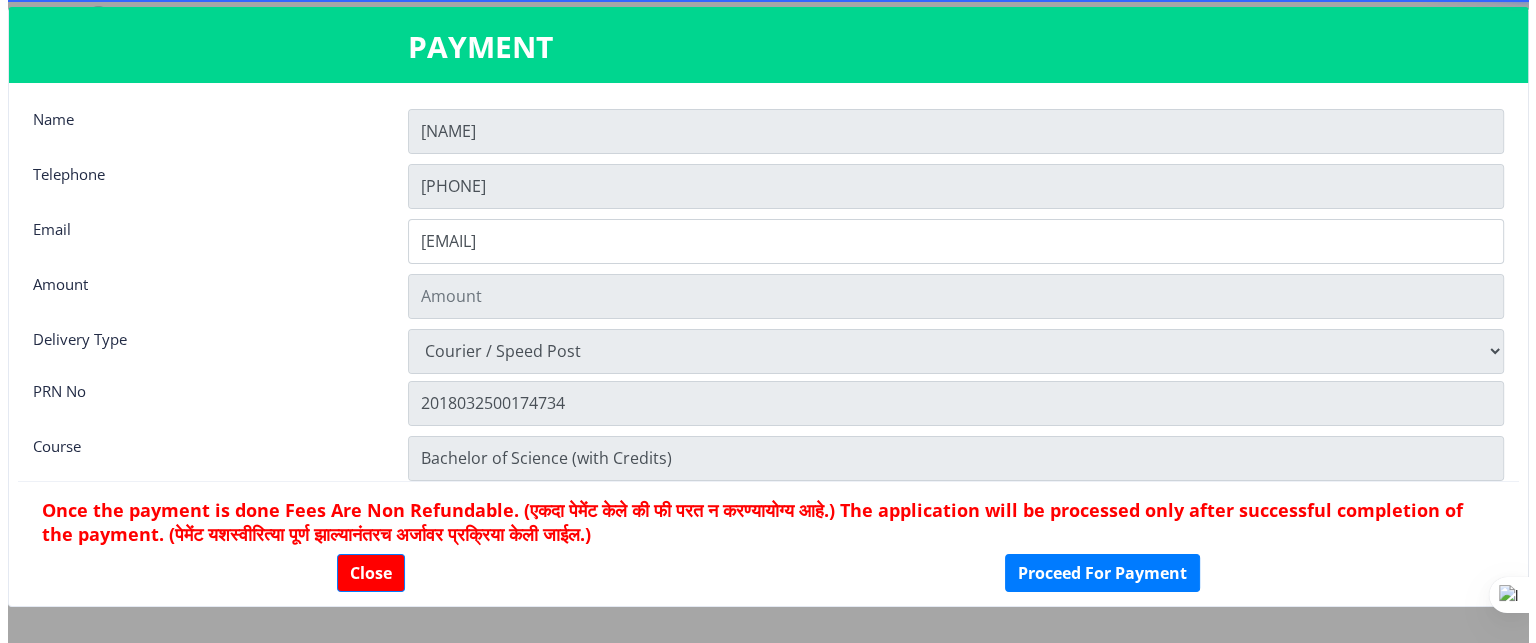 scroll, scrollTop: 1794, scrollLeft: 0, axis: vertical 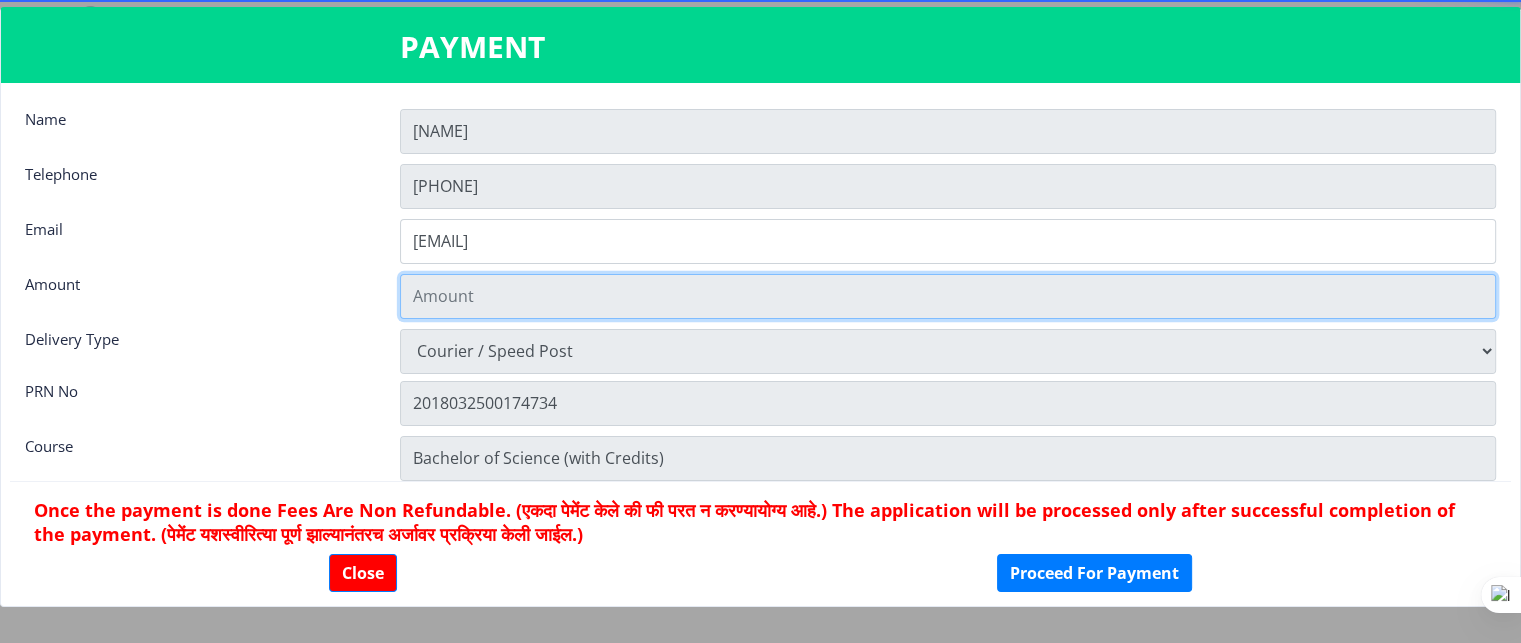 click 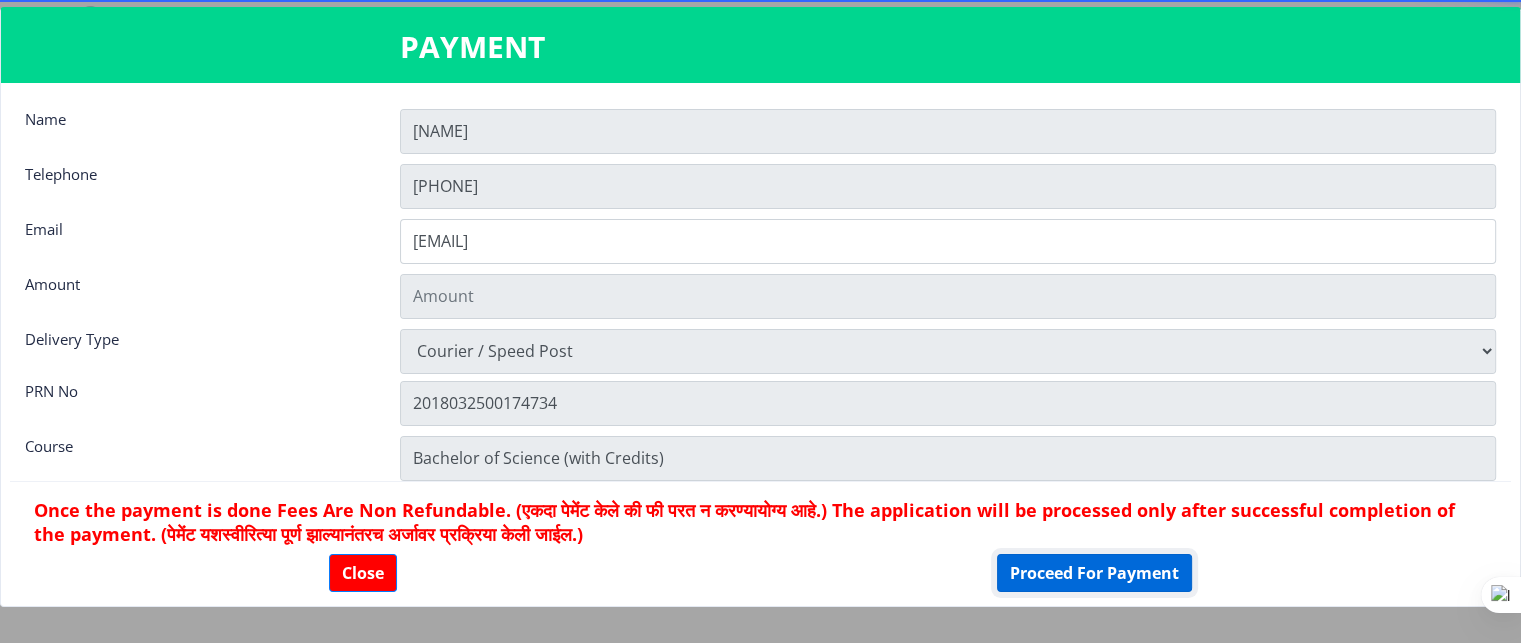 click on "Proceed For Payment" 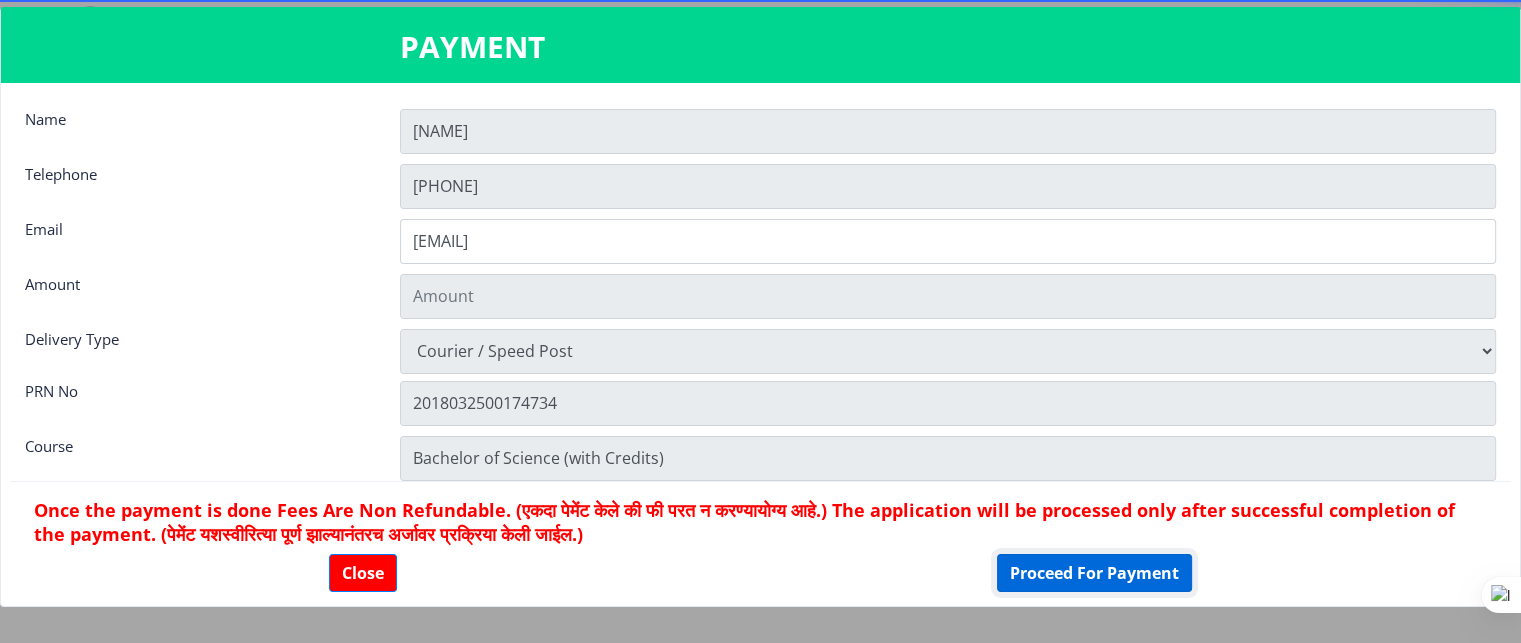 click on "Proceed For Payment" 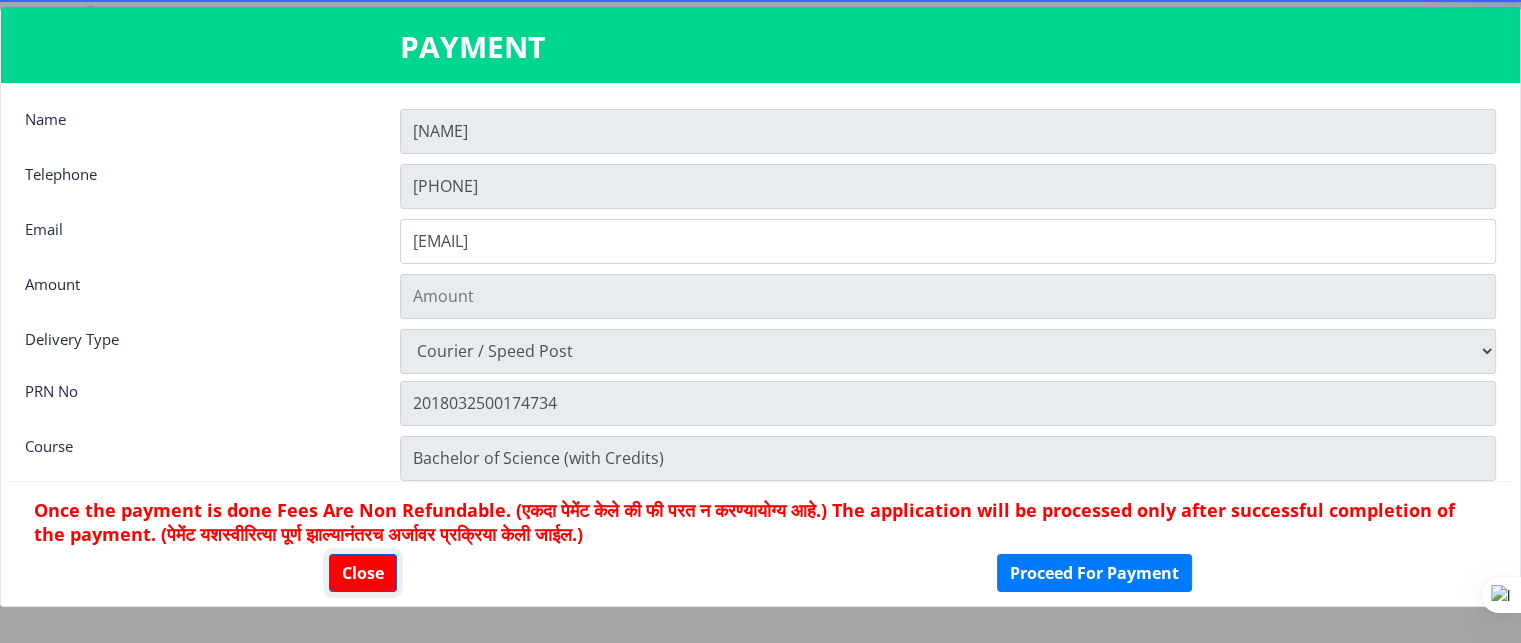 click on "Close" 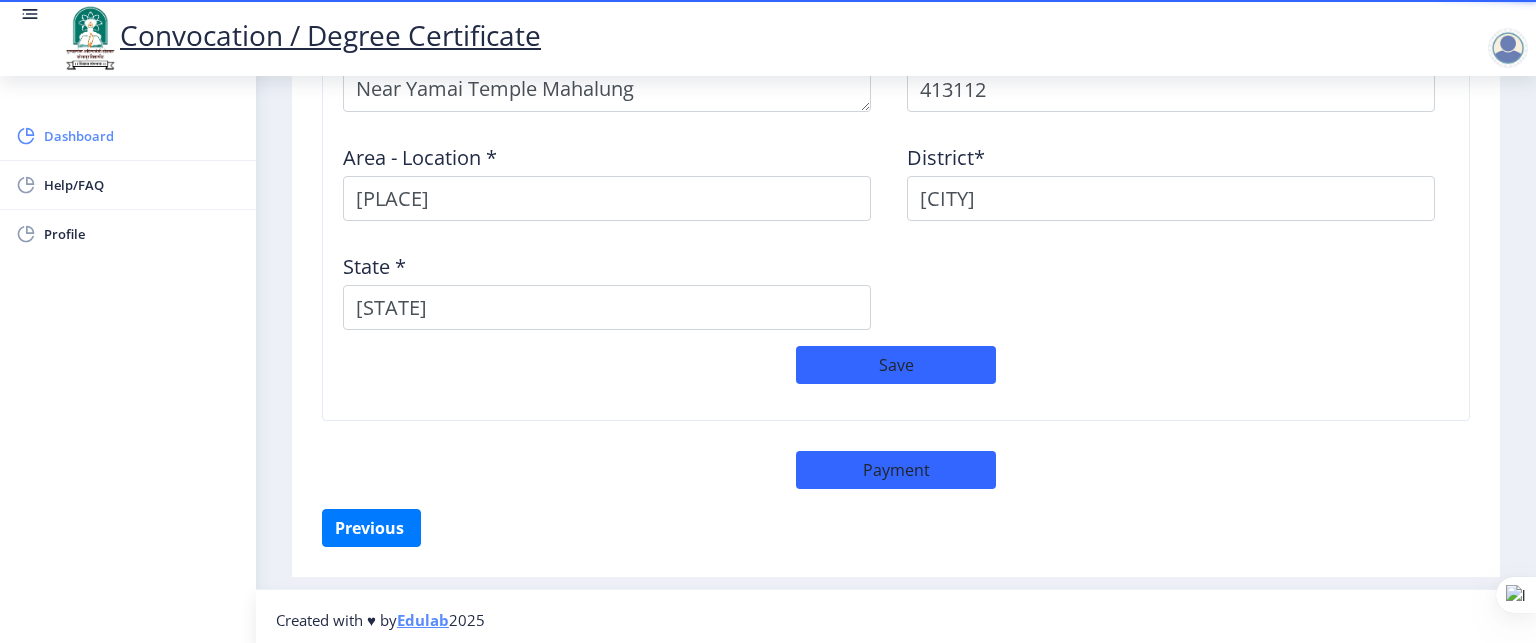 click on "Dashboard" 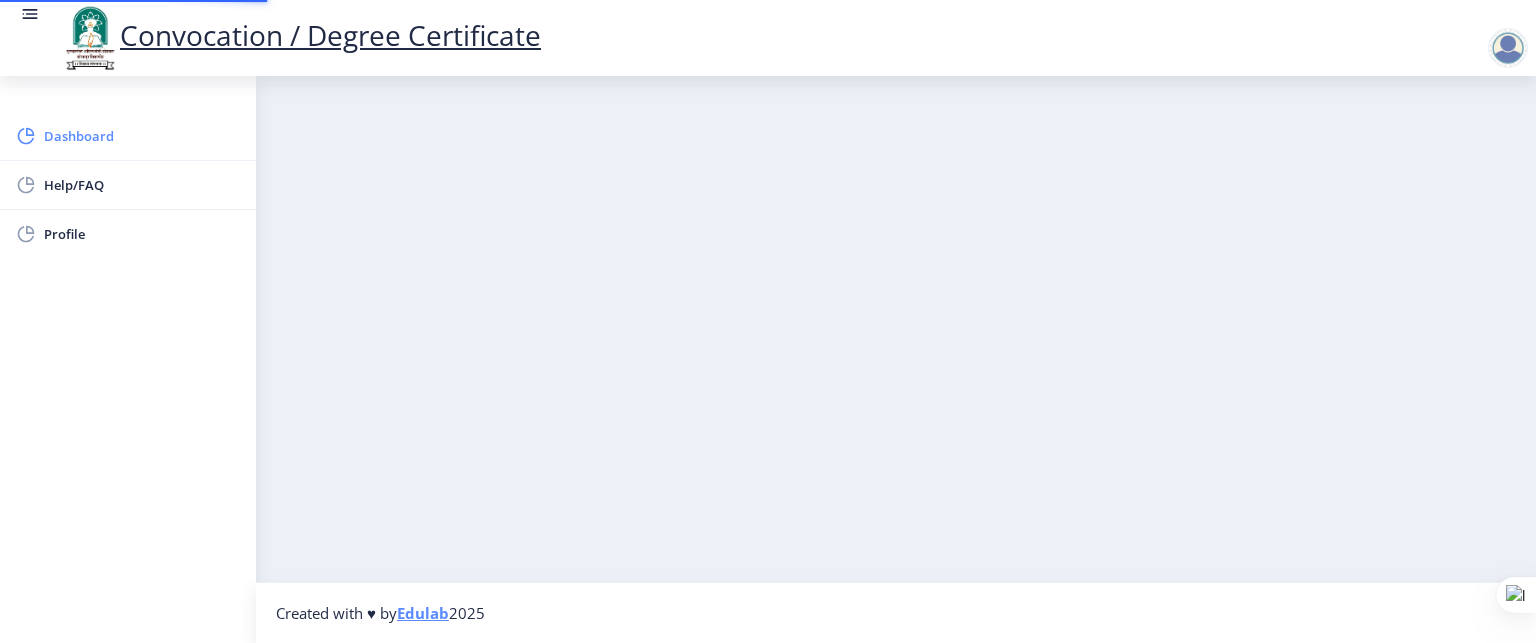 scroll, scrollTop: 0, scrollLeft: 0, axis: both 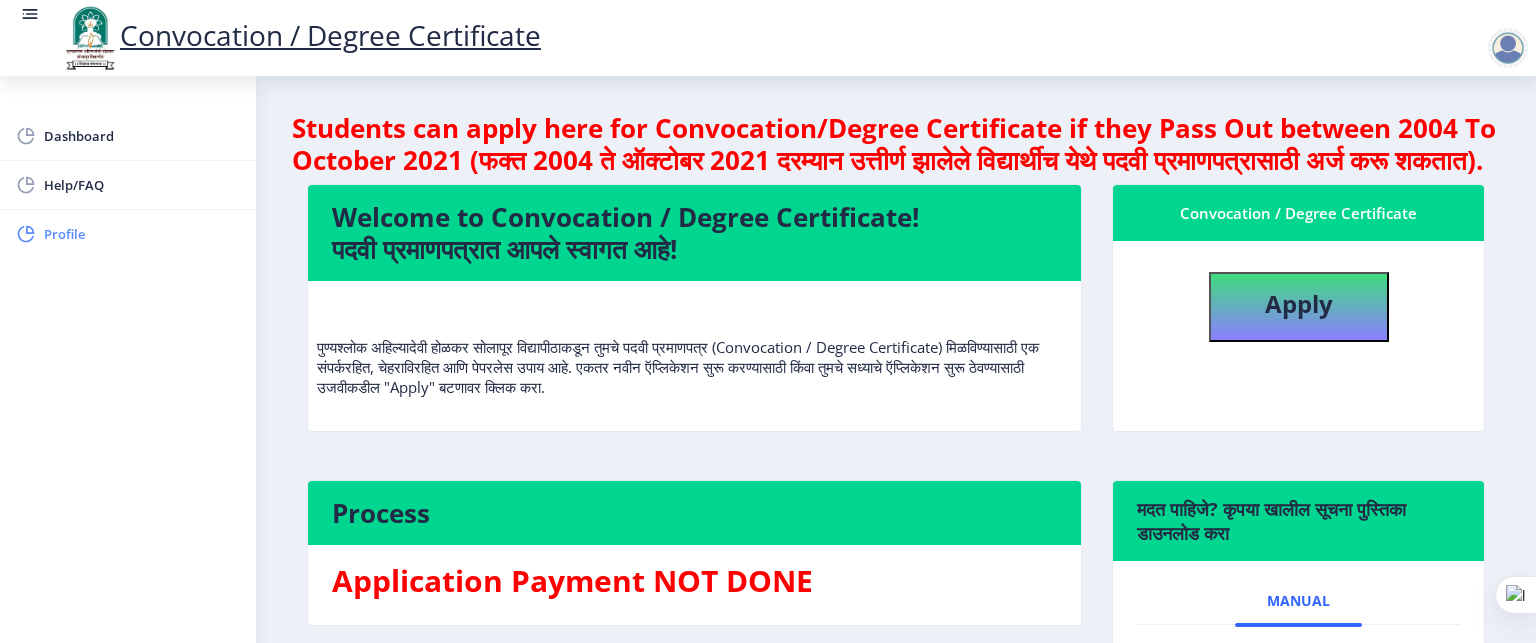 click on "Profile" 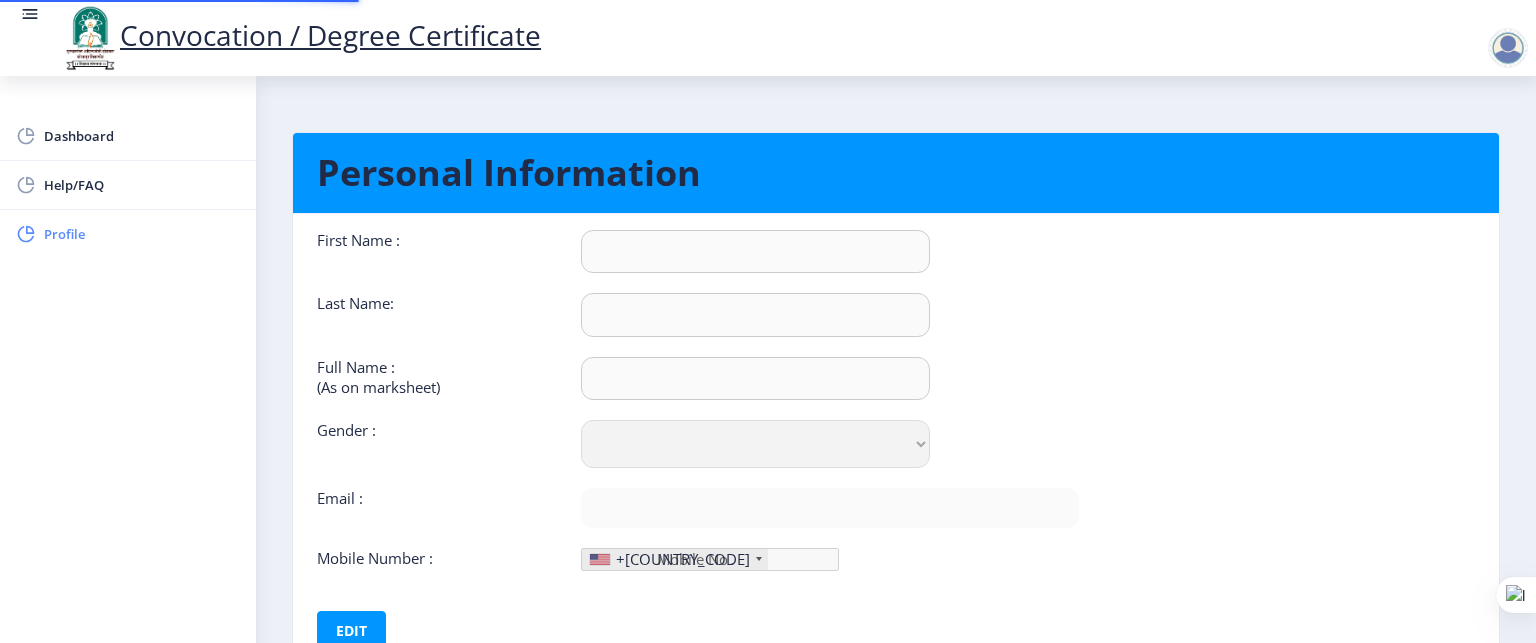 type on "[NAME]" 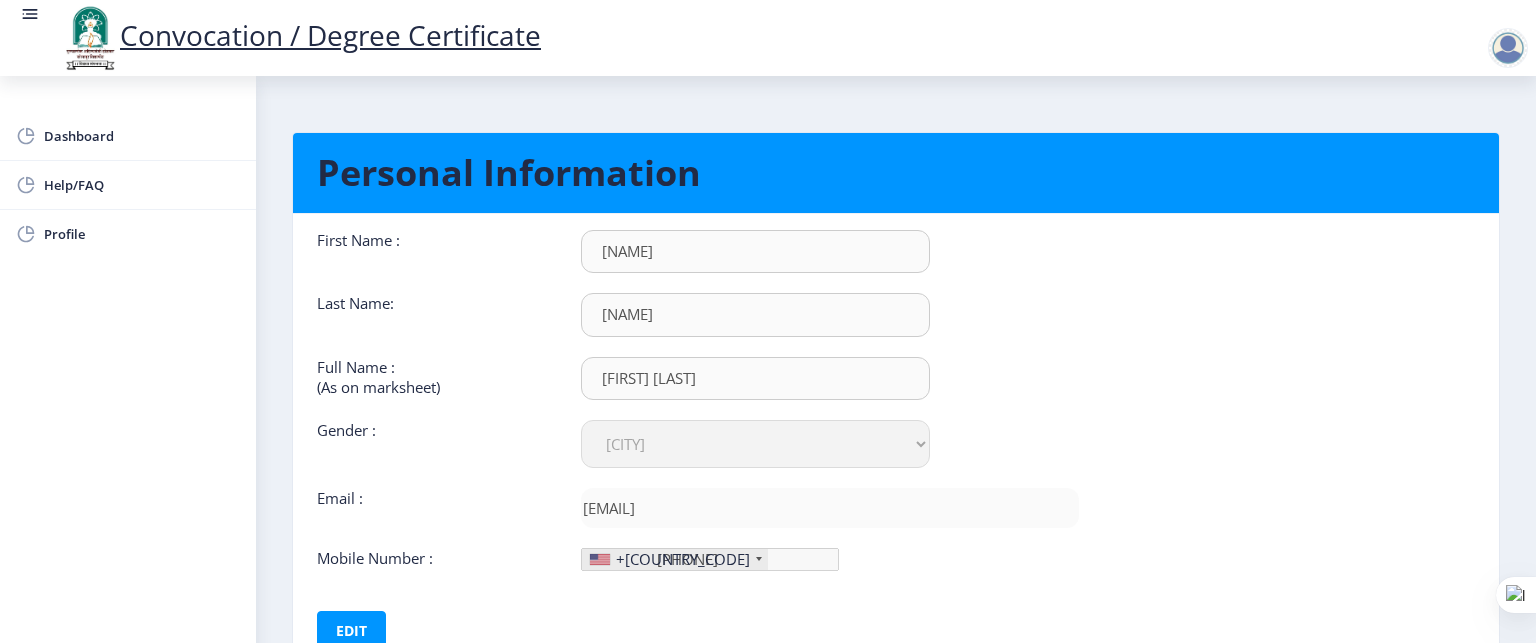 scroll, scrollTop: 0, scrollLeft: 0, axis: both 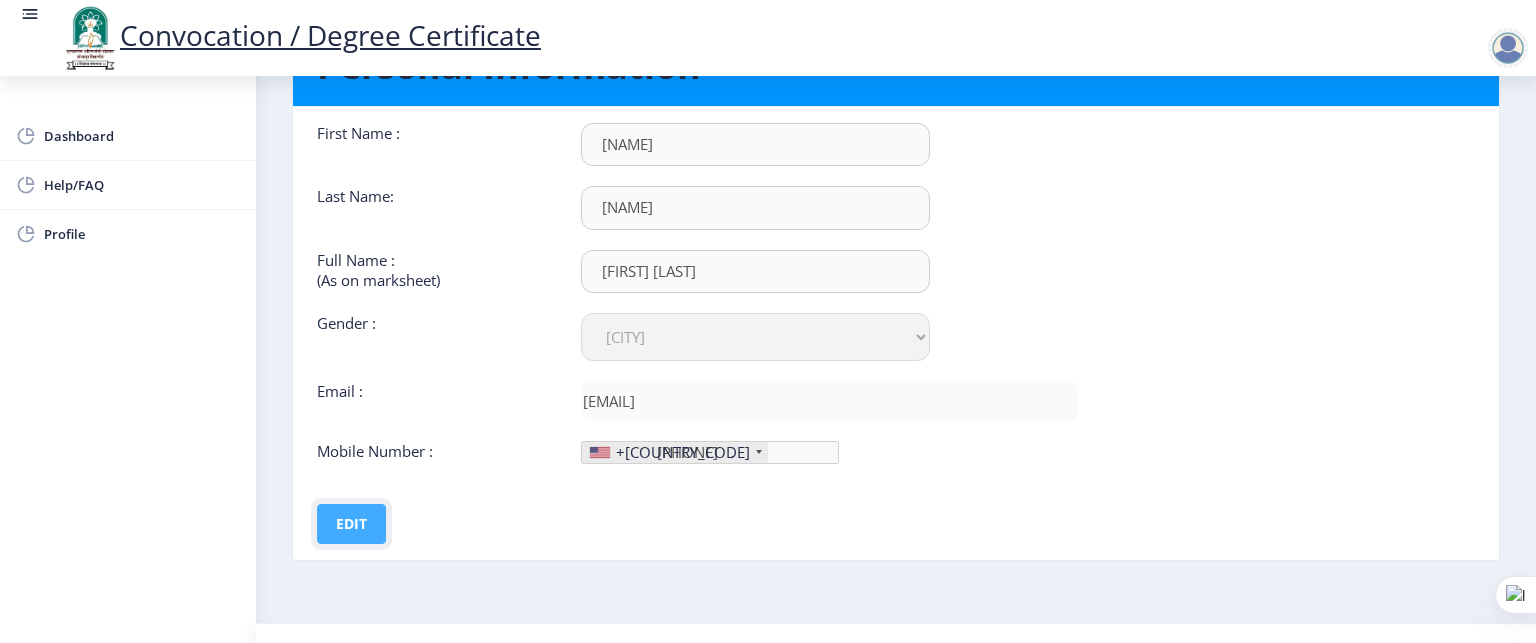 click on "Edit" 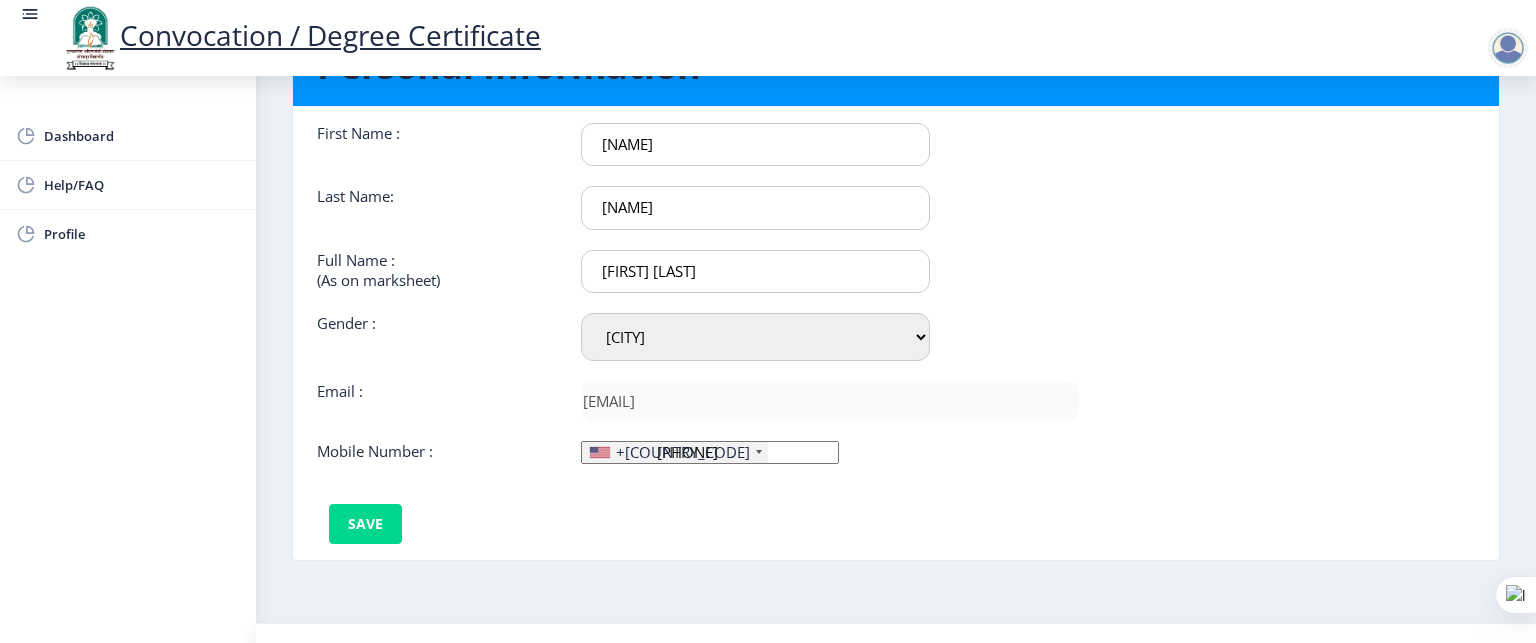 click 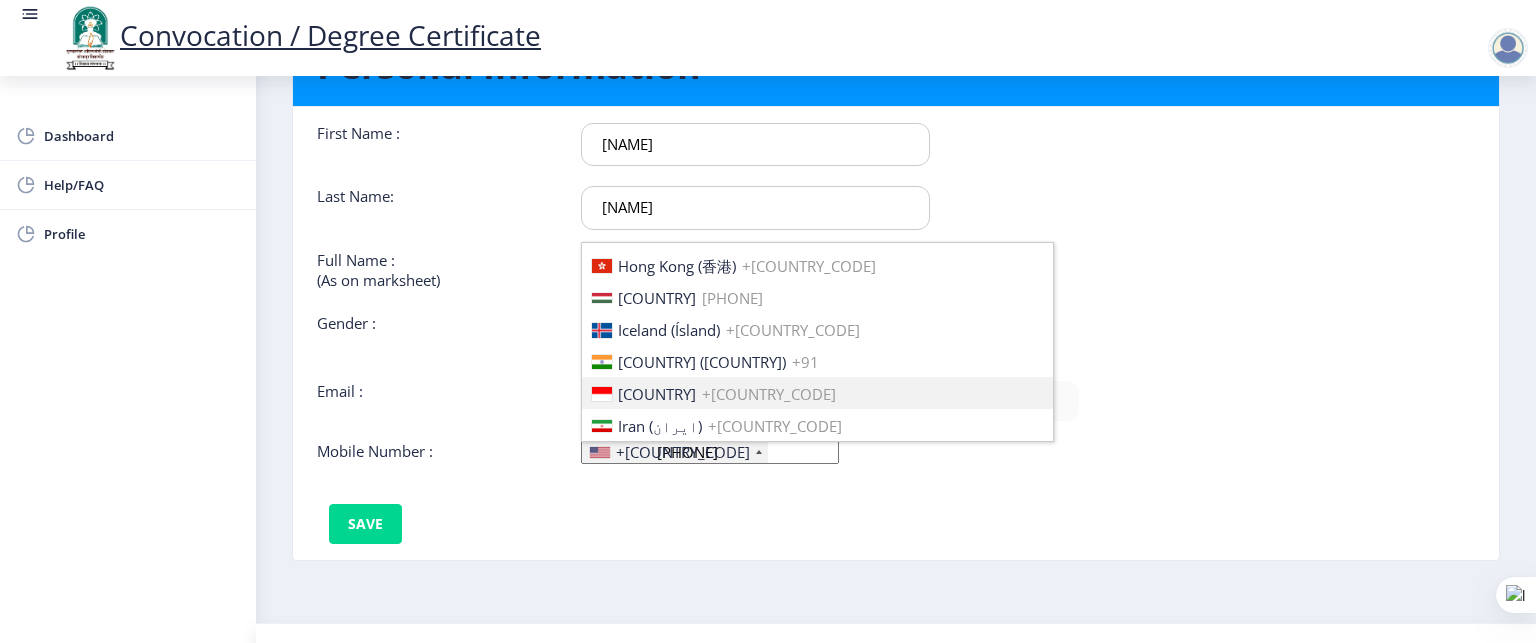 scroll, scrollTop: 3079, scrollLeft: 0, axis: vertical 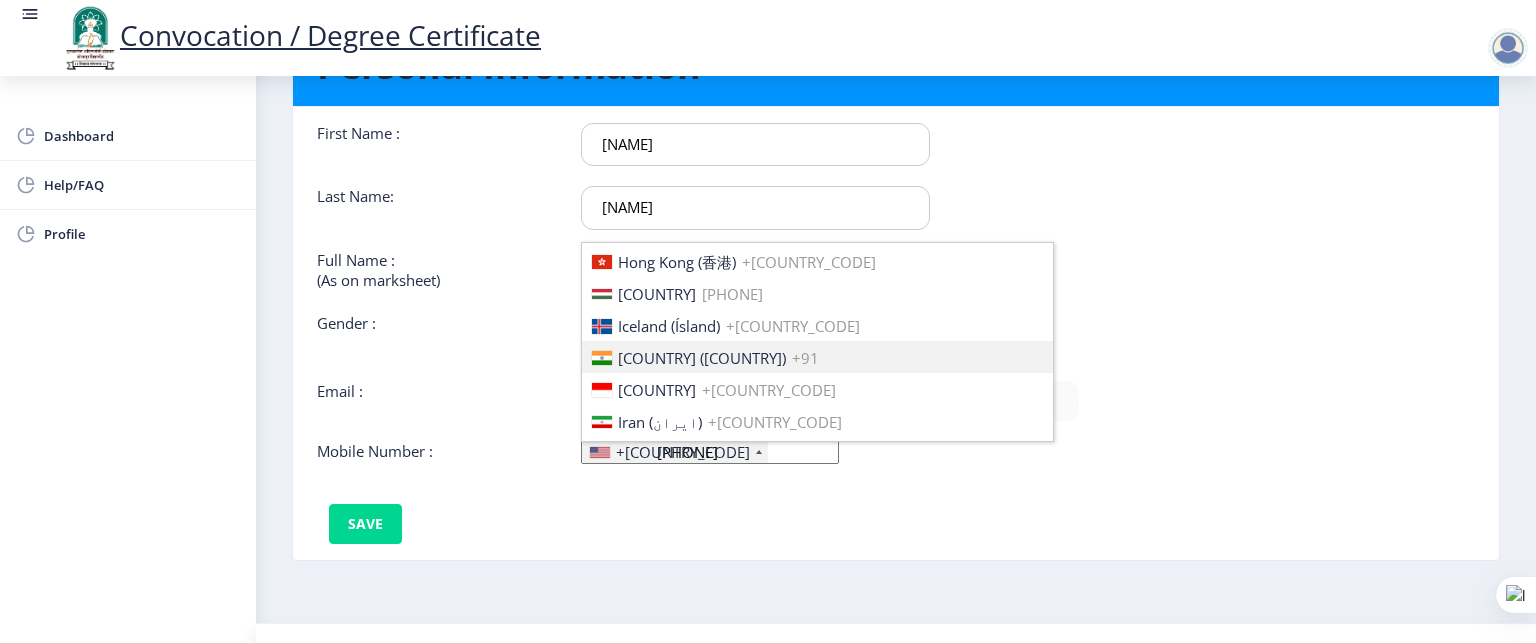 click on "[COUNTRY] ([COUNTRY])" at bounding box center (702, 358) 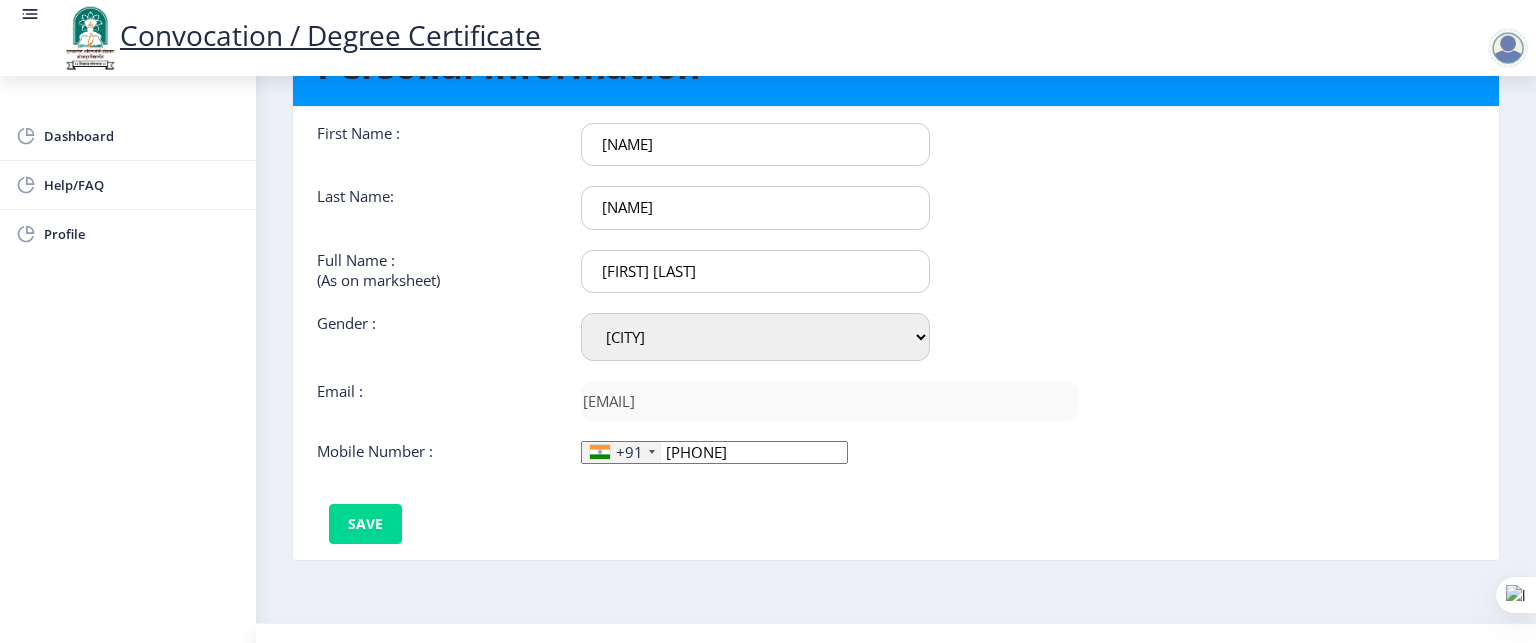 click on "[PHONE]" 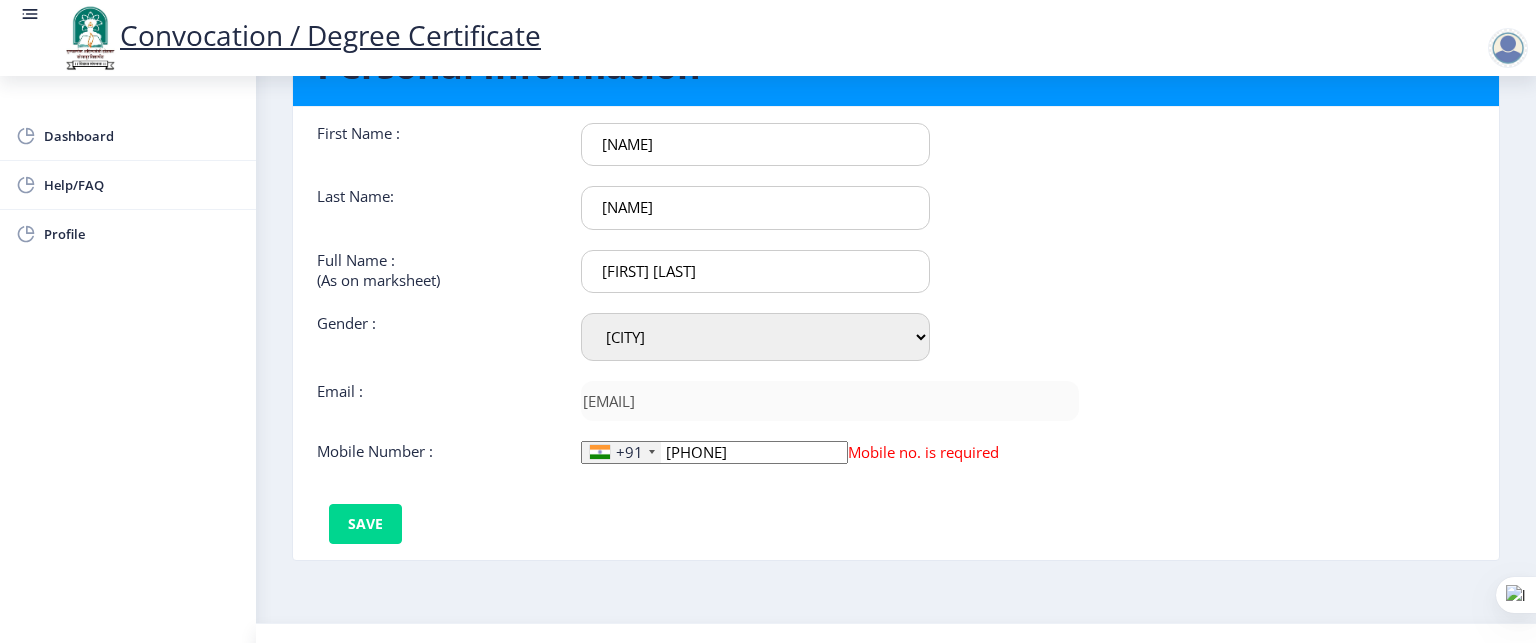 click on "[PHONE]" 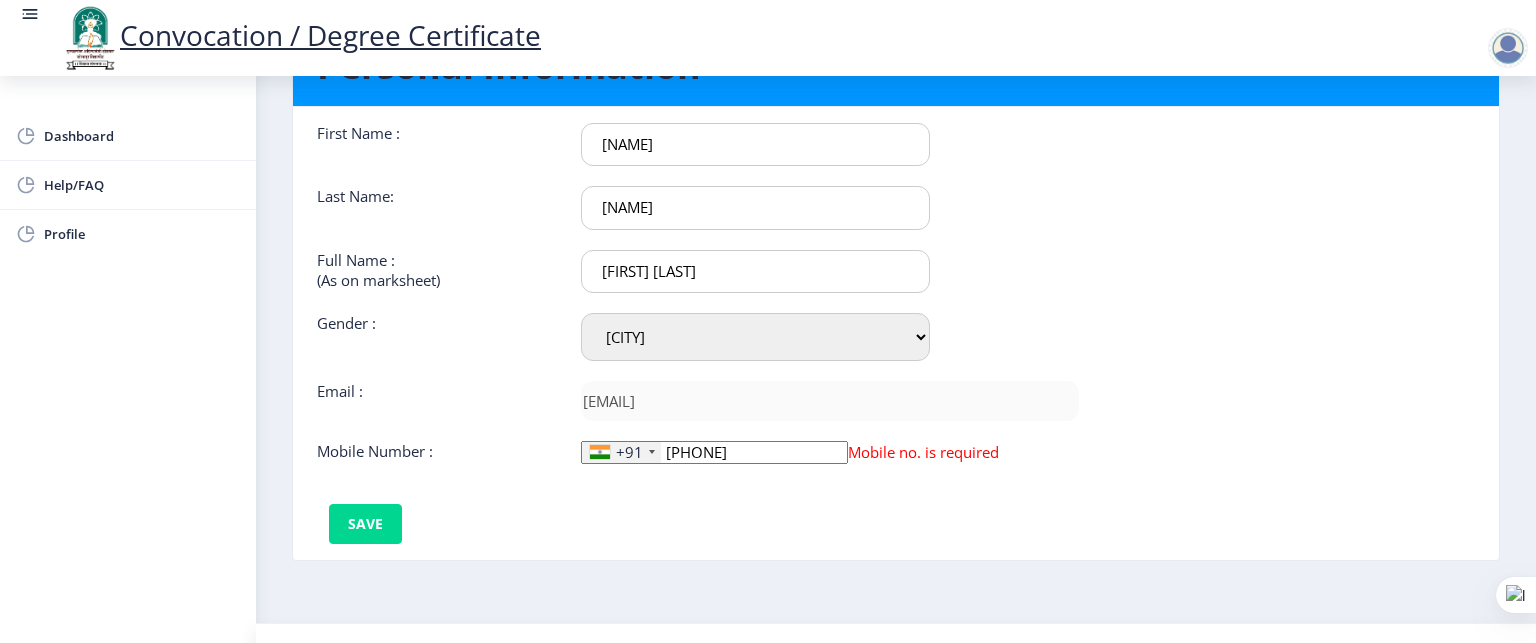 click on "[PHONE]" 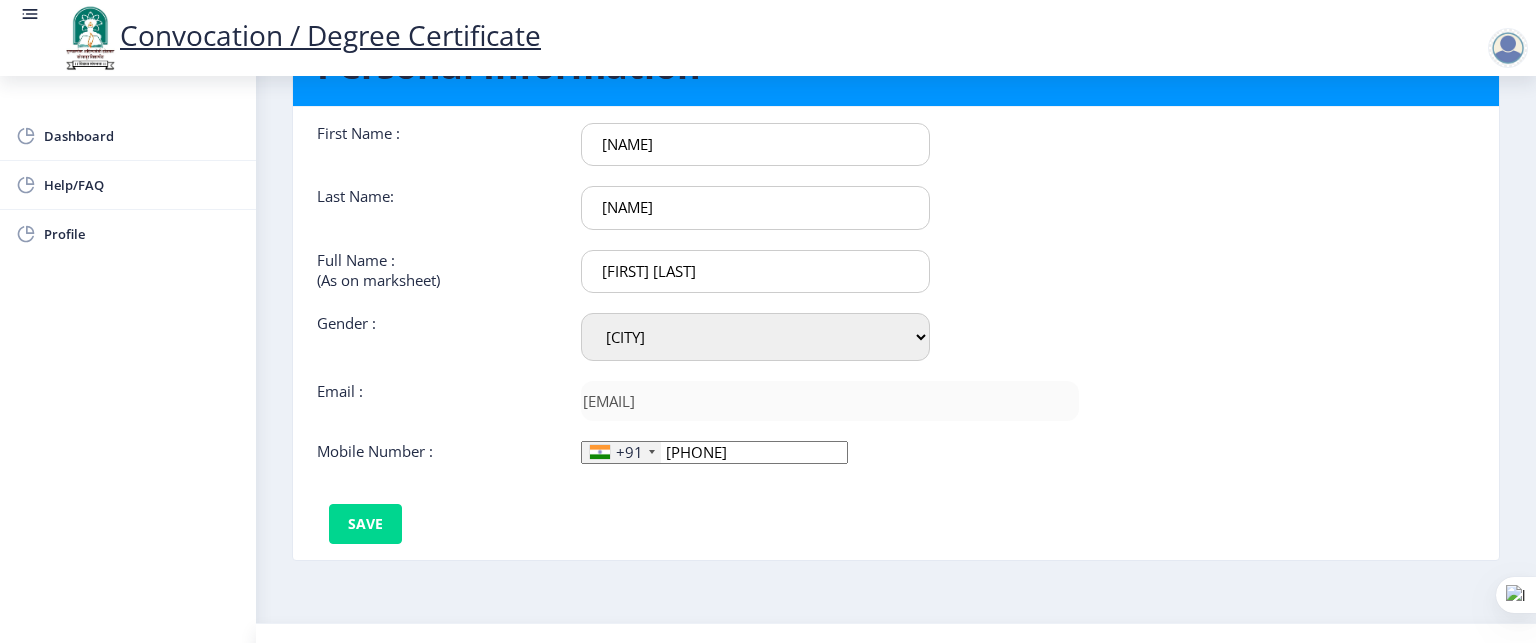 type on "[PHONE]" 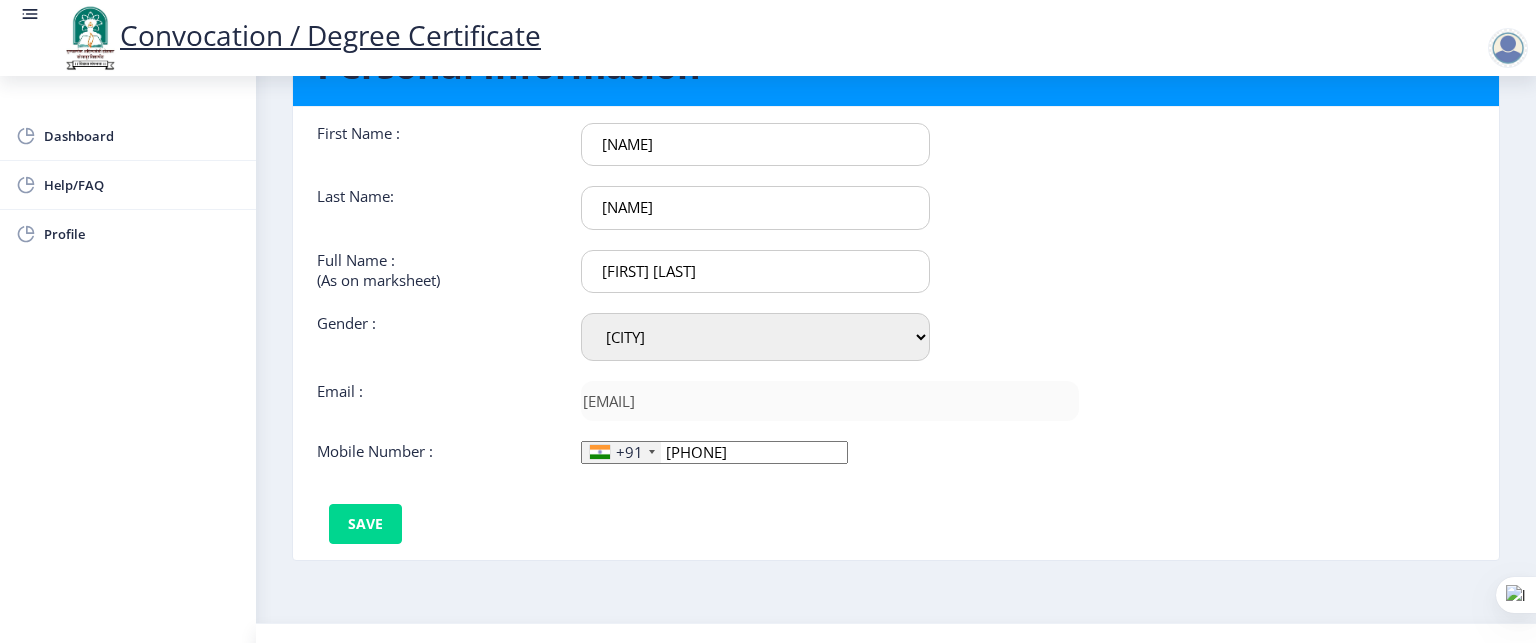 click on "[NAME]" at bounding box center [755, 144] 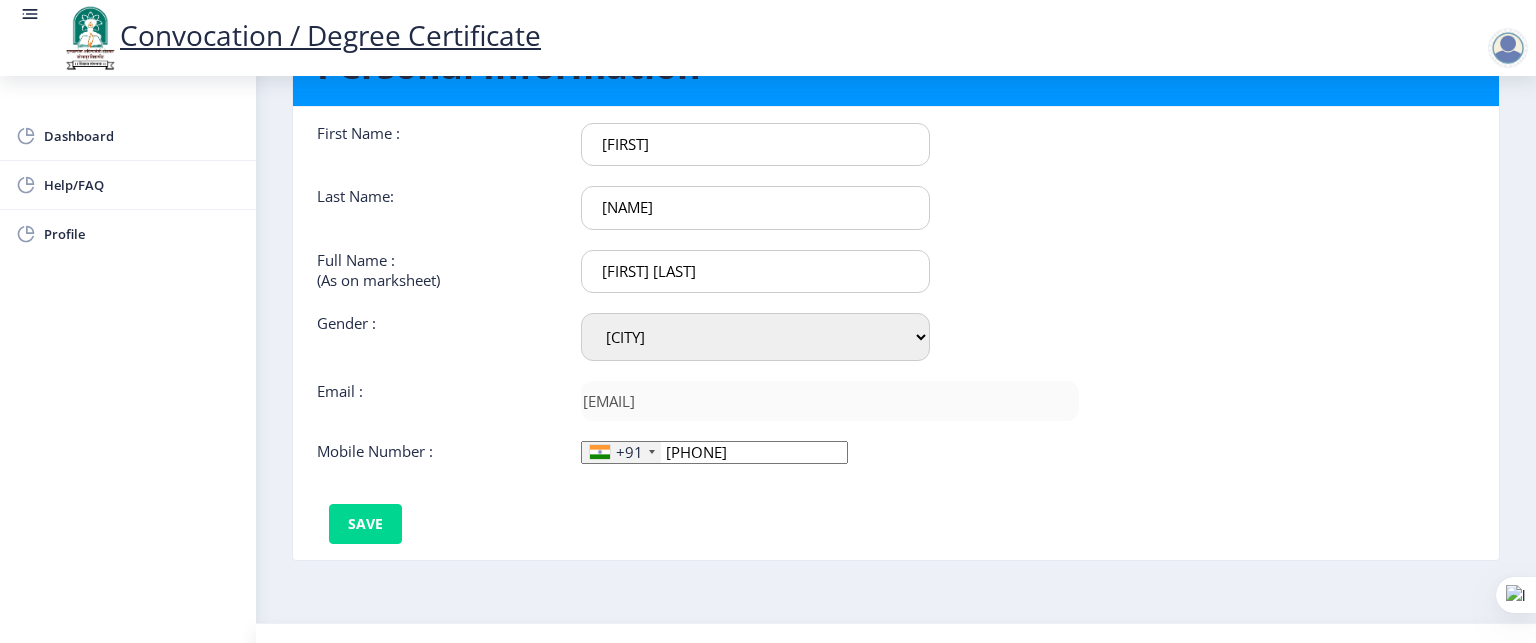 type on "[FIRST]" 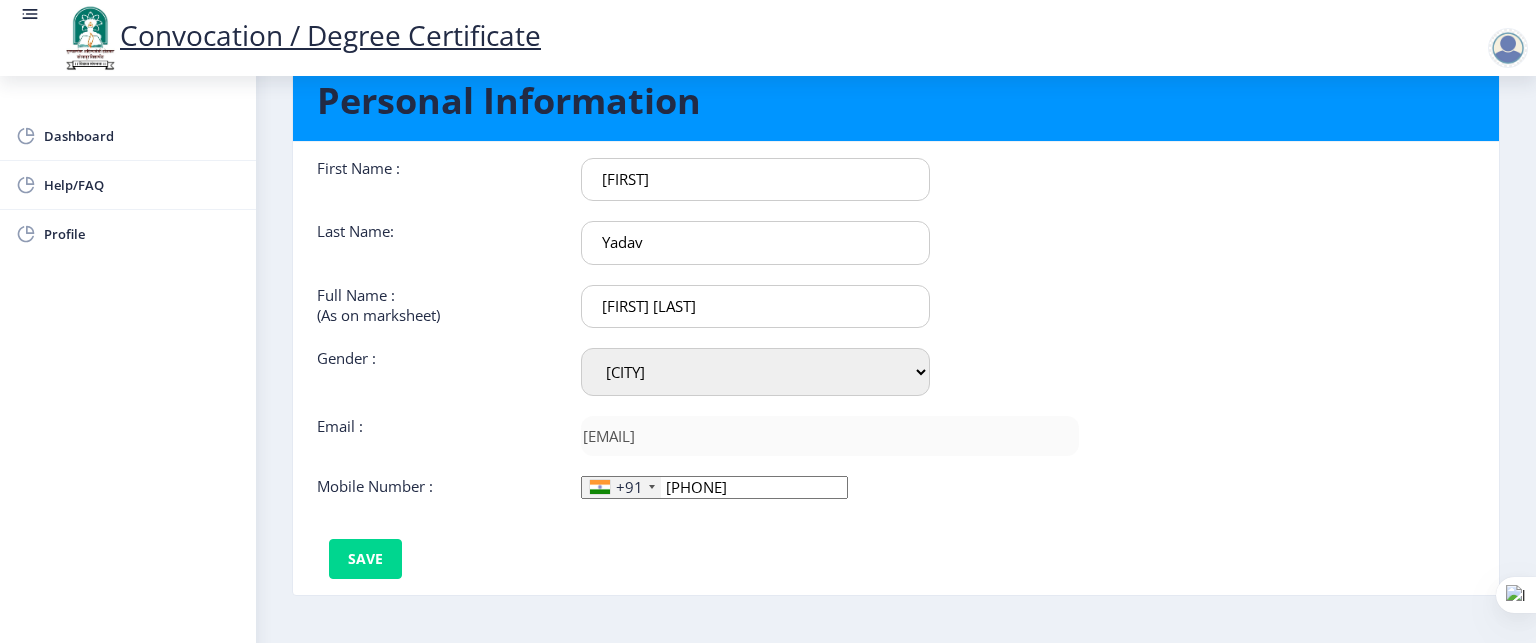 scroll, scrollTop: 68, scrollLeft: 0, axis: vertical 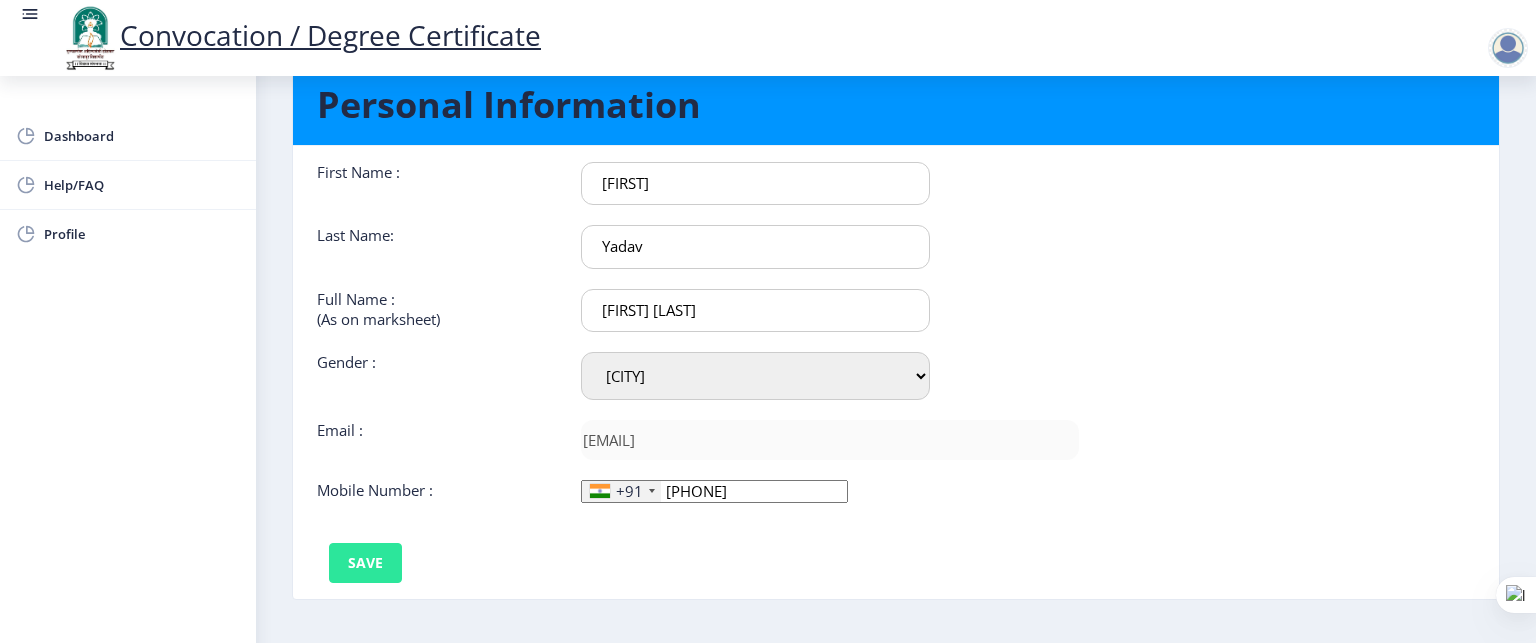 type on "Yadav" 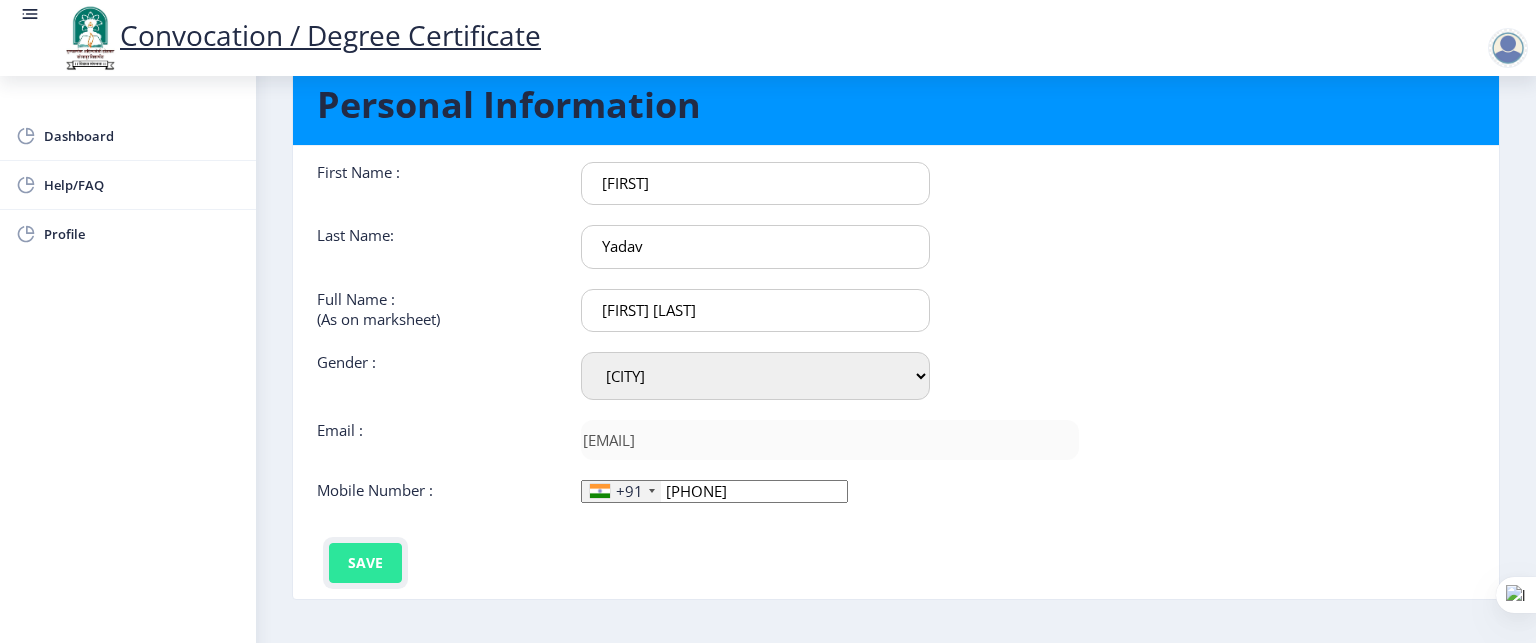 click on "Save" 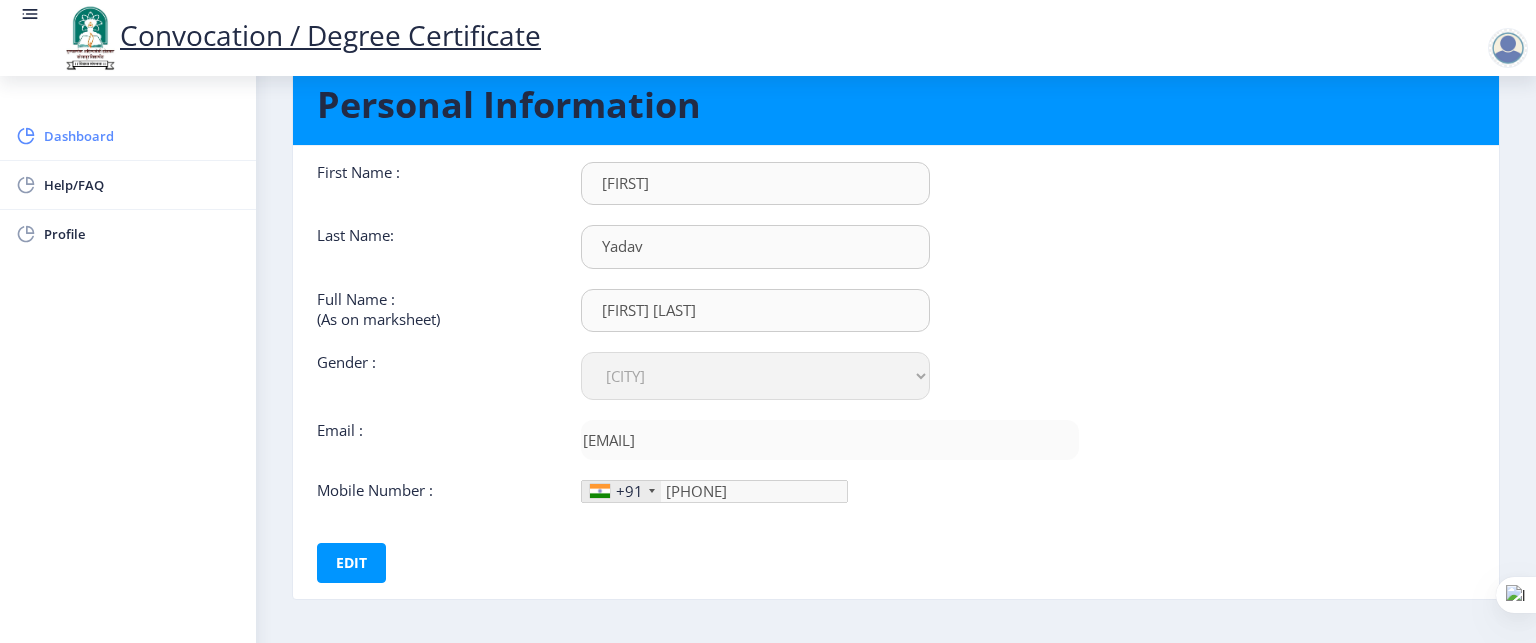 click on "Dashboard" 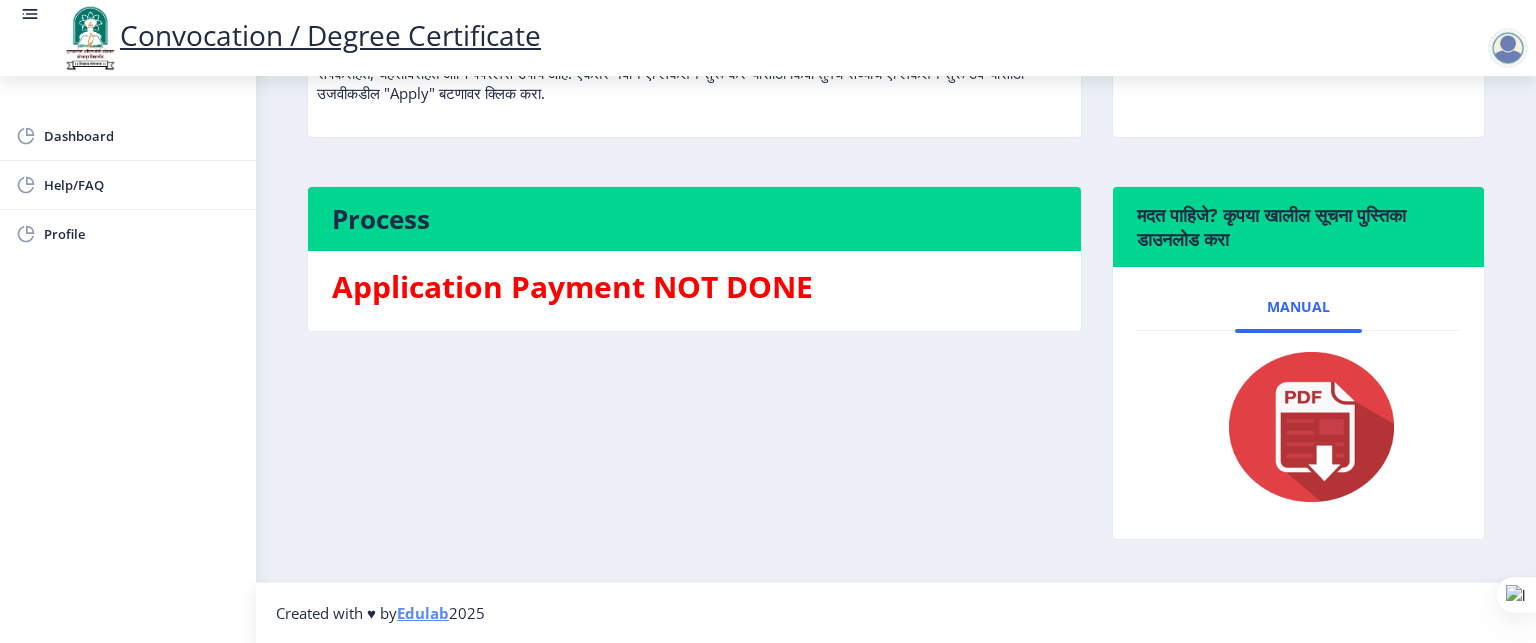 scroll, scrollTop: 0, scrollLeft: 0, axis: both 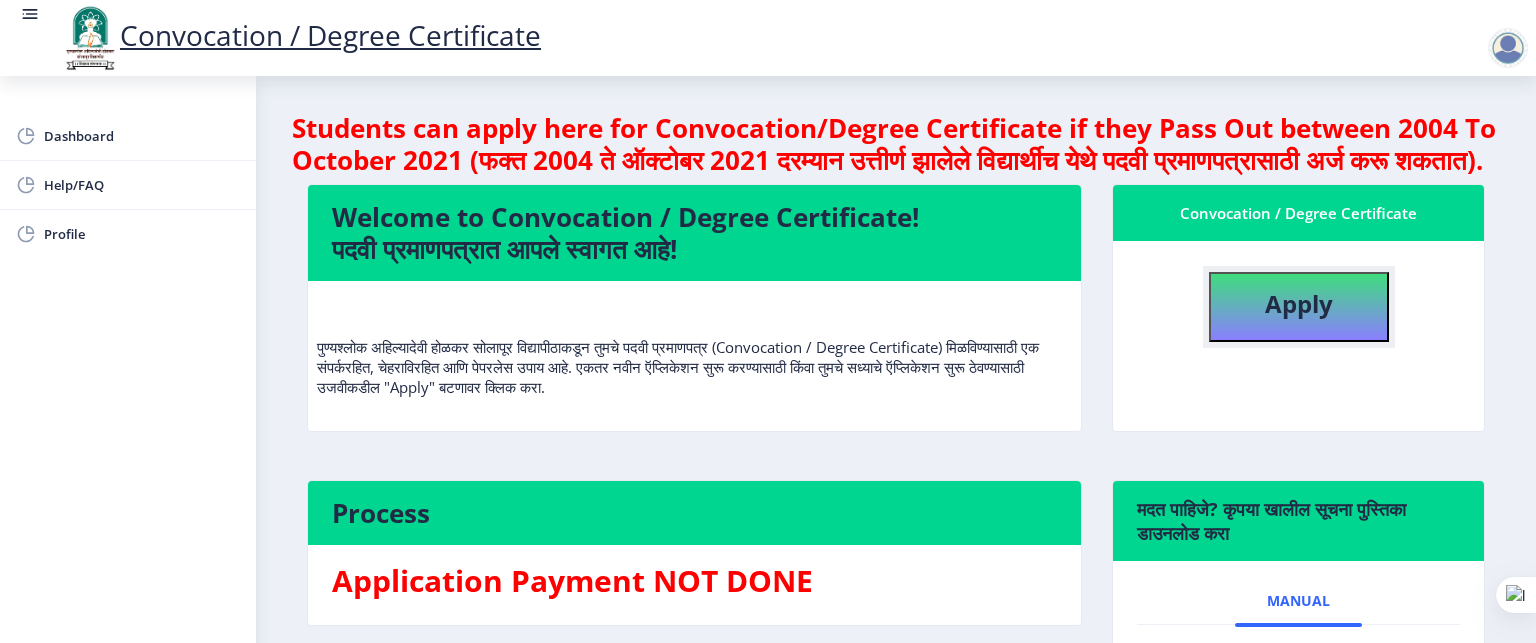 click on "Apply" 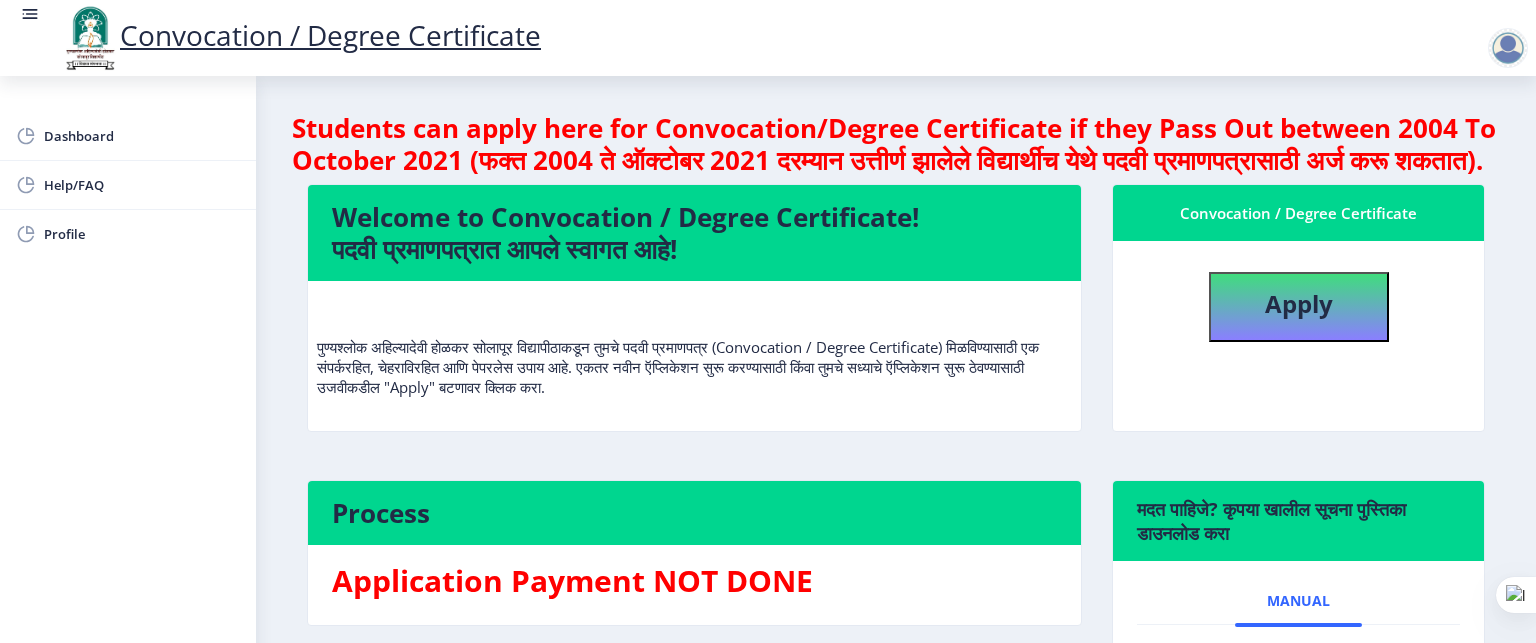 select 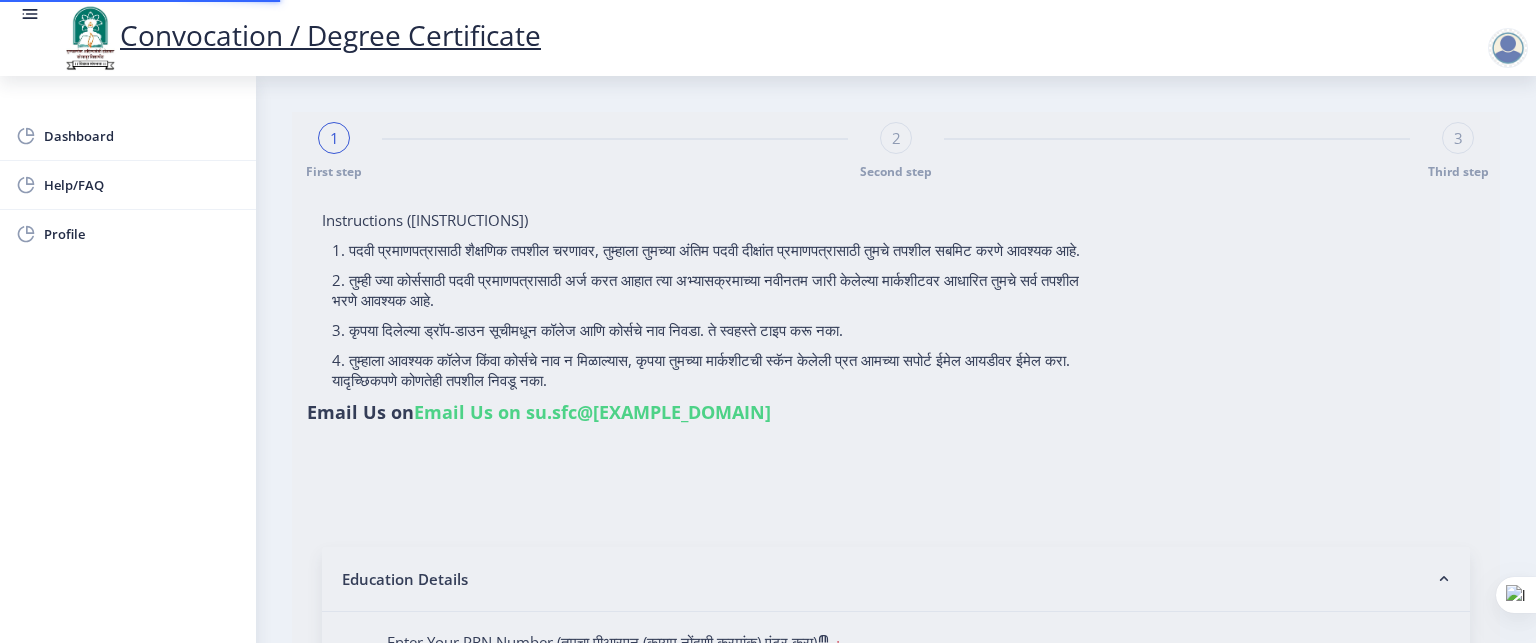 type on "[FIRST] [LAST]" 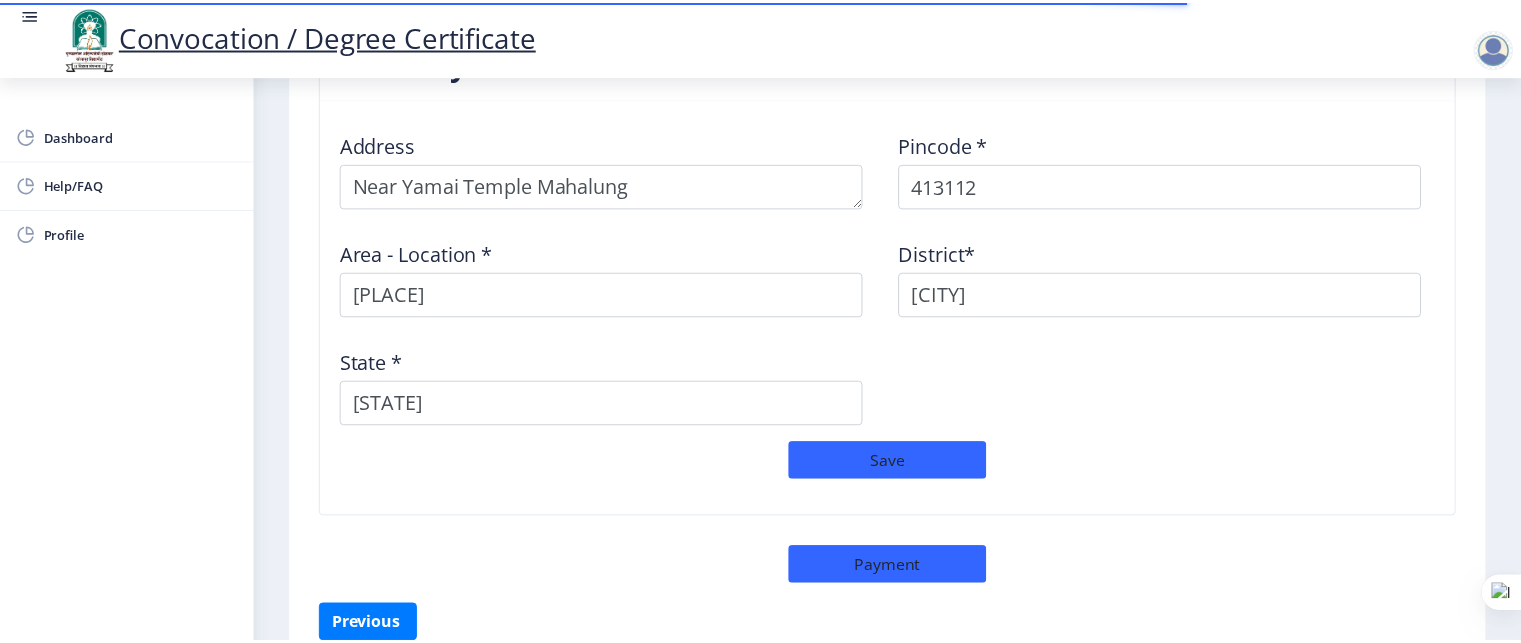 scroll, scrollTop: 1795, scrollLeft: 0, axis: vertical 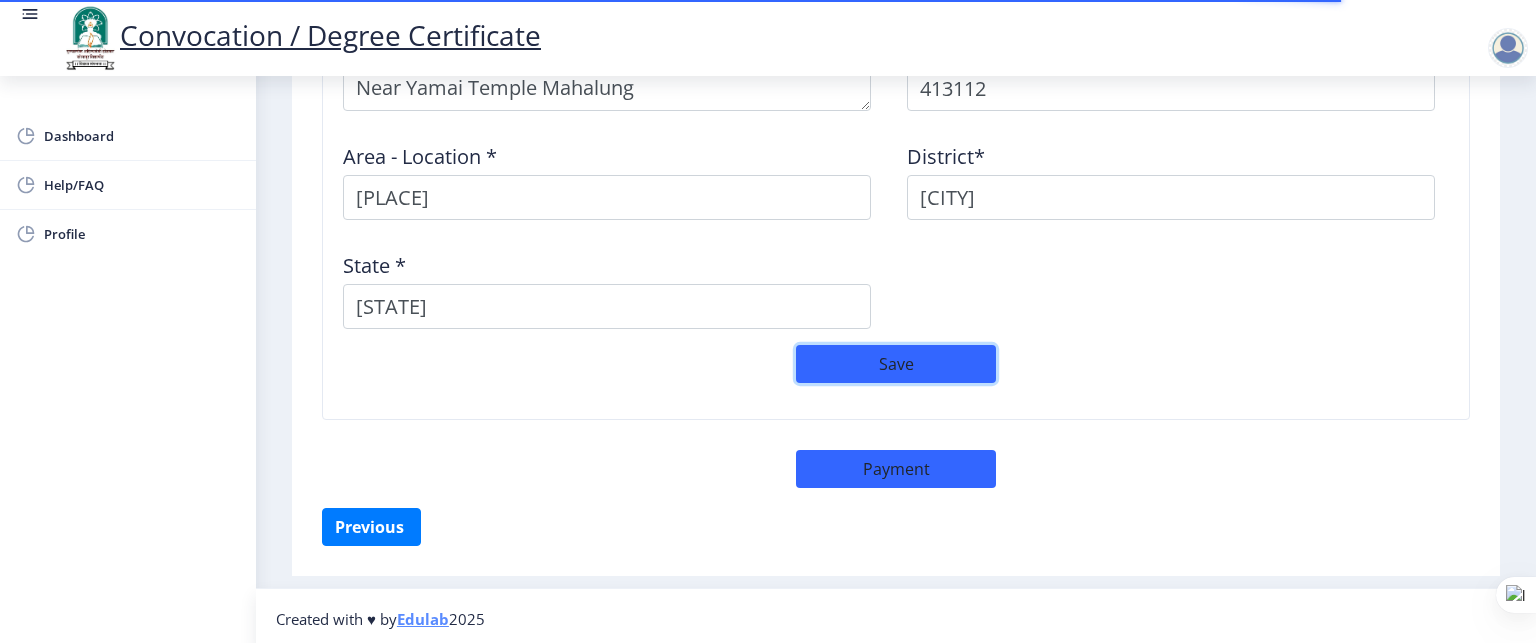 click on "Save" 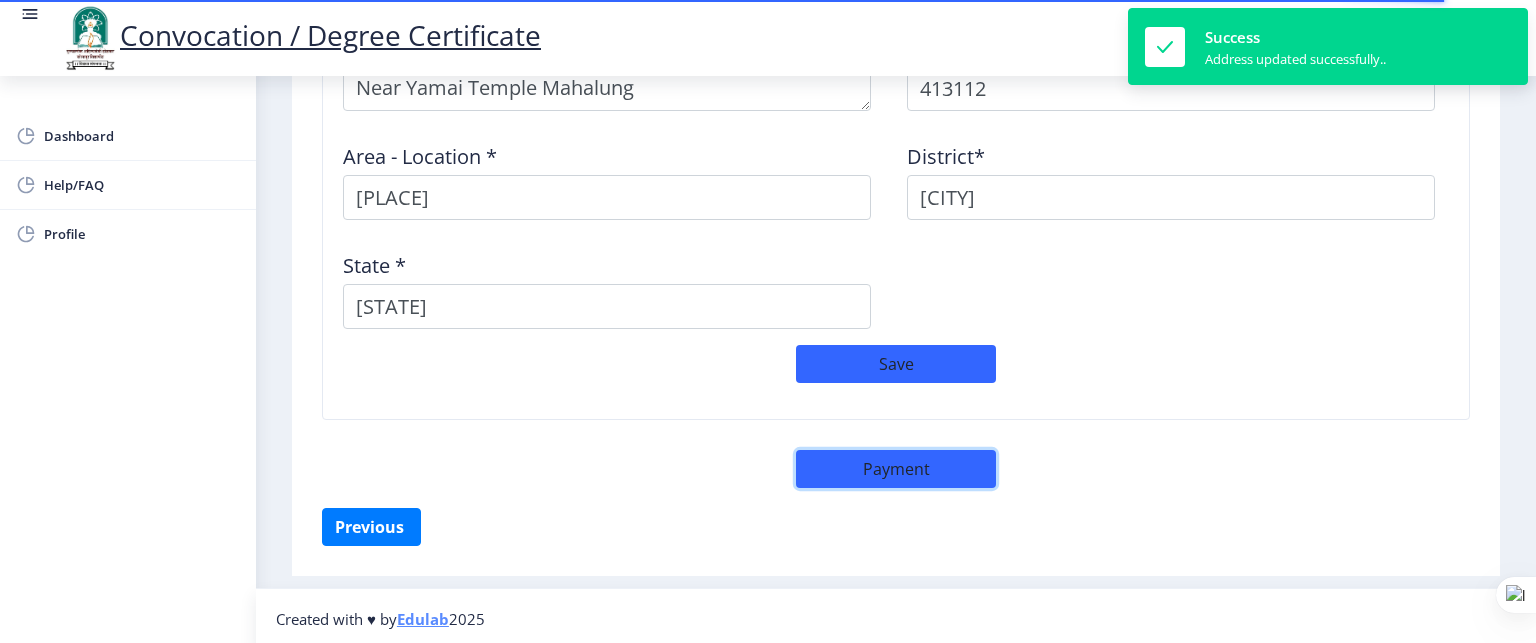 click on "Payment" 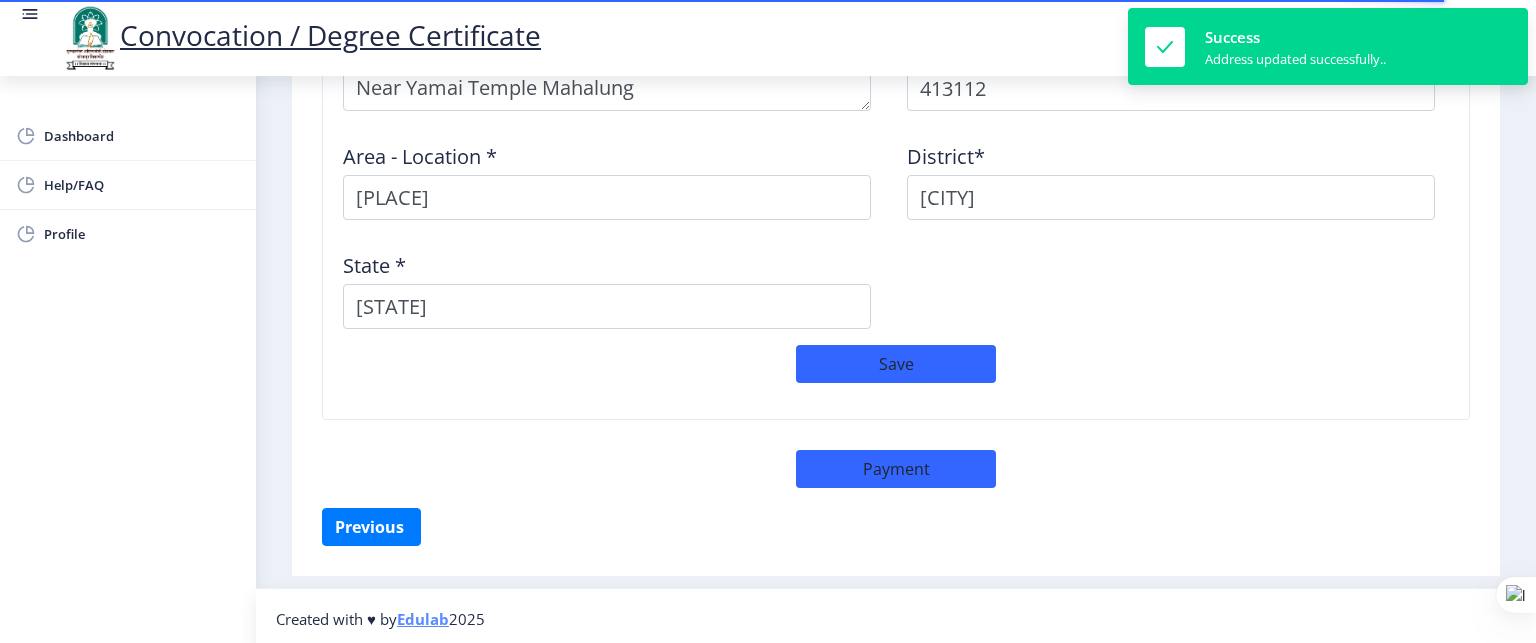 select on "sealed" 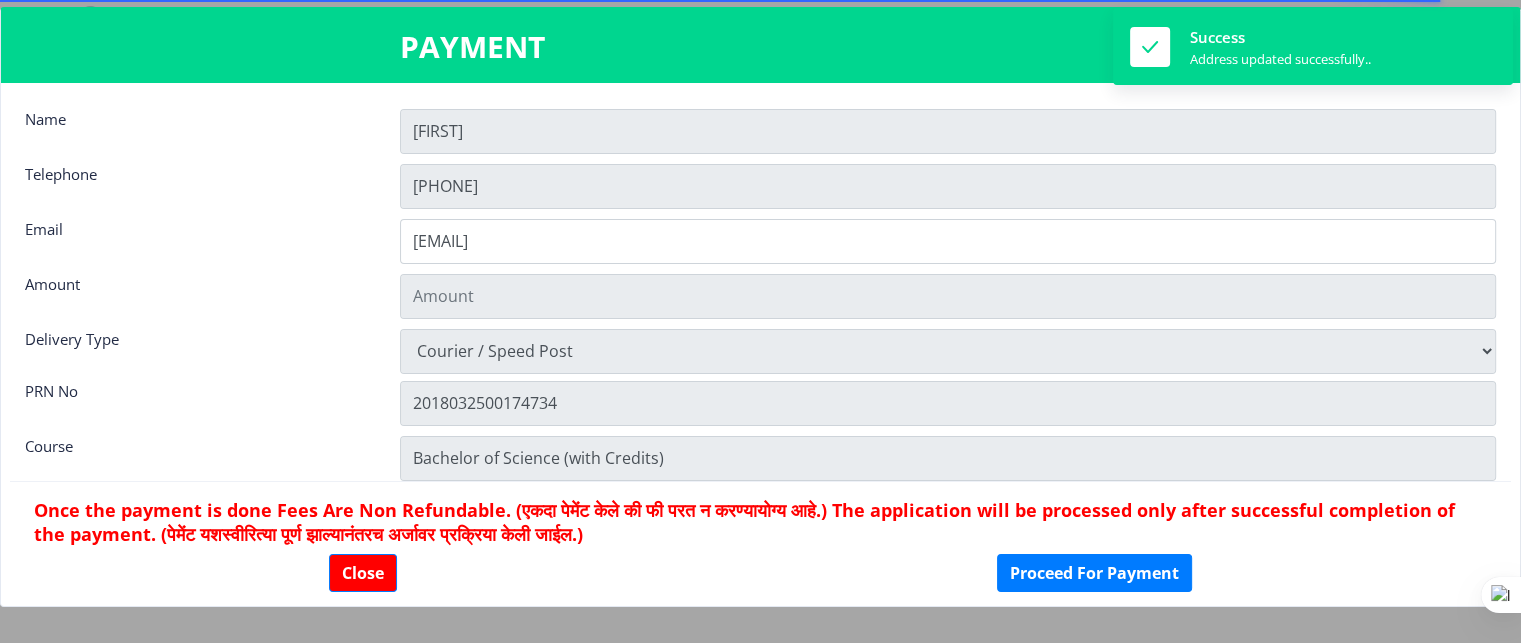 scroll, scrollTop: 1794, scrollLeft: 0, axis: vertical 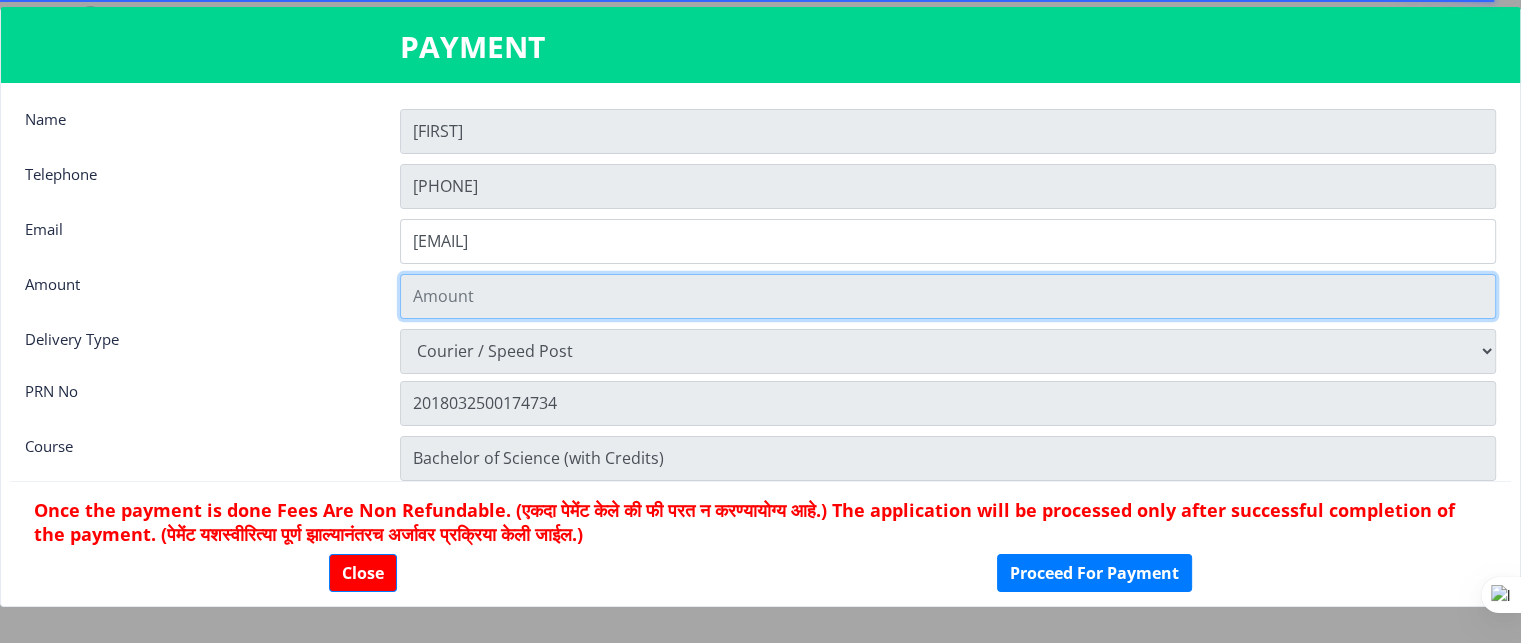 click 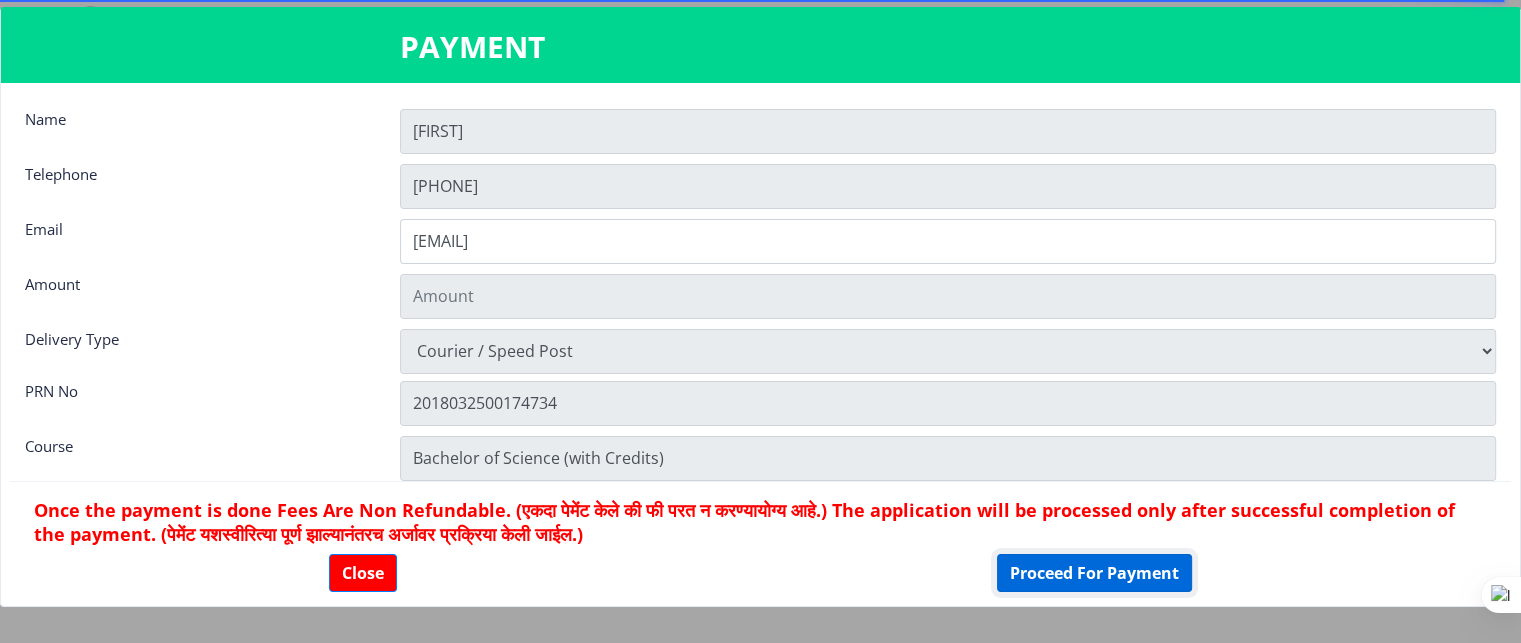 click on "Proceed For Payment" 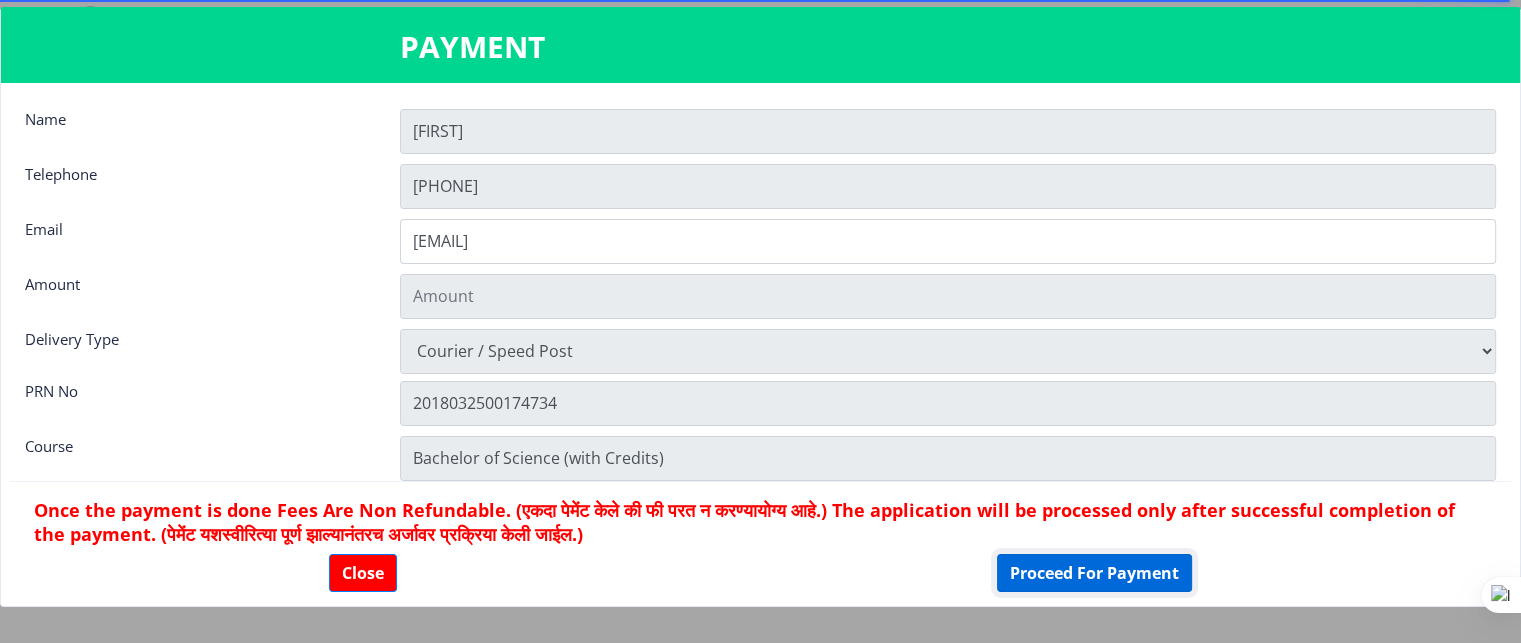 click on "Proceed For Payment" 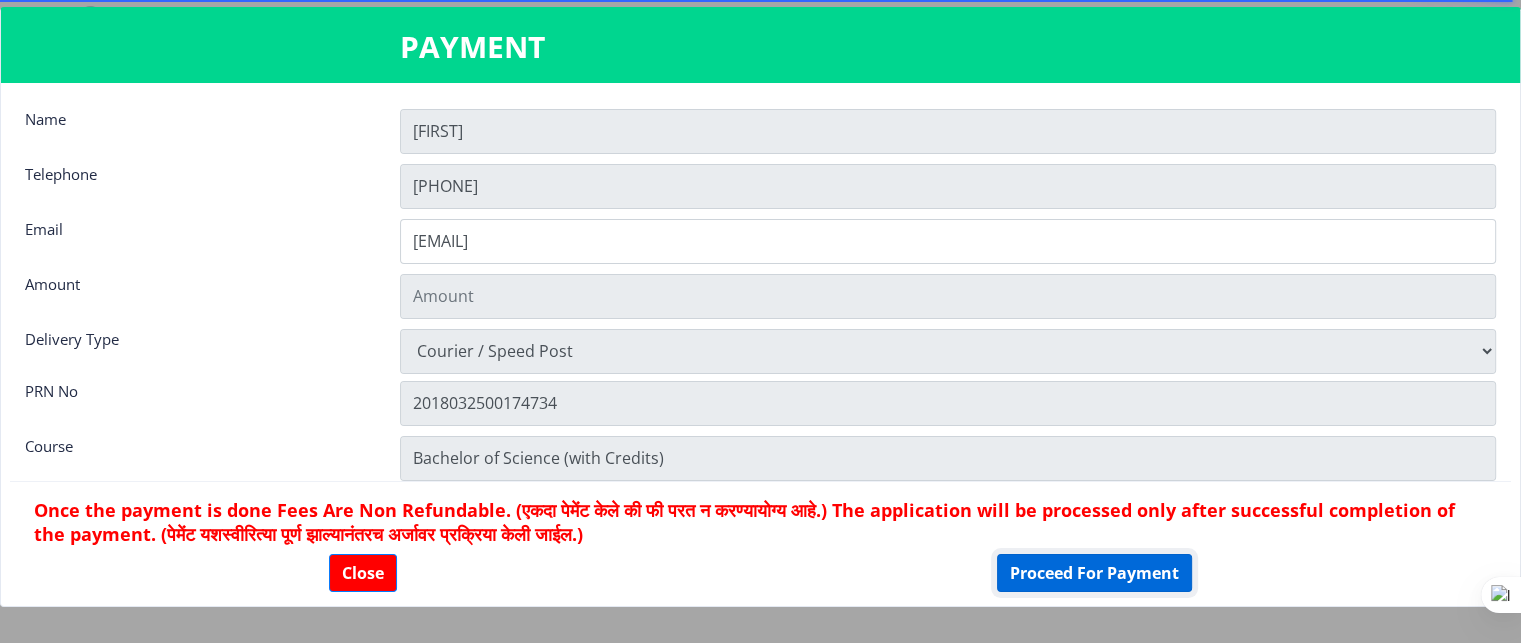 click on "Proceed For Payment" 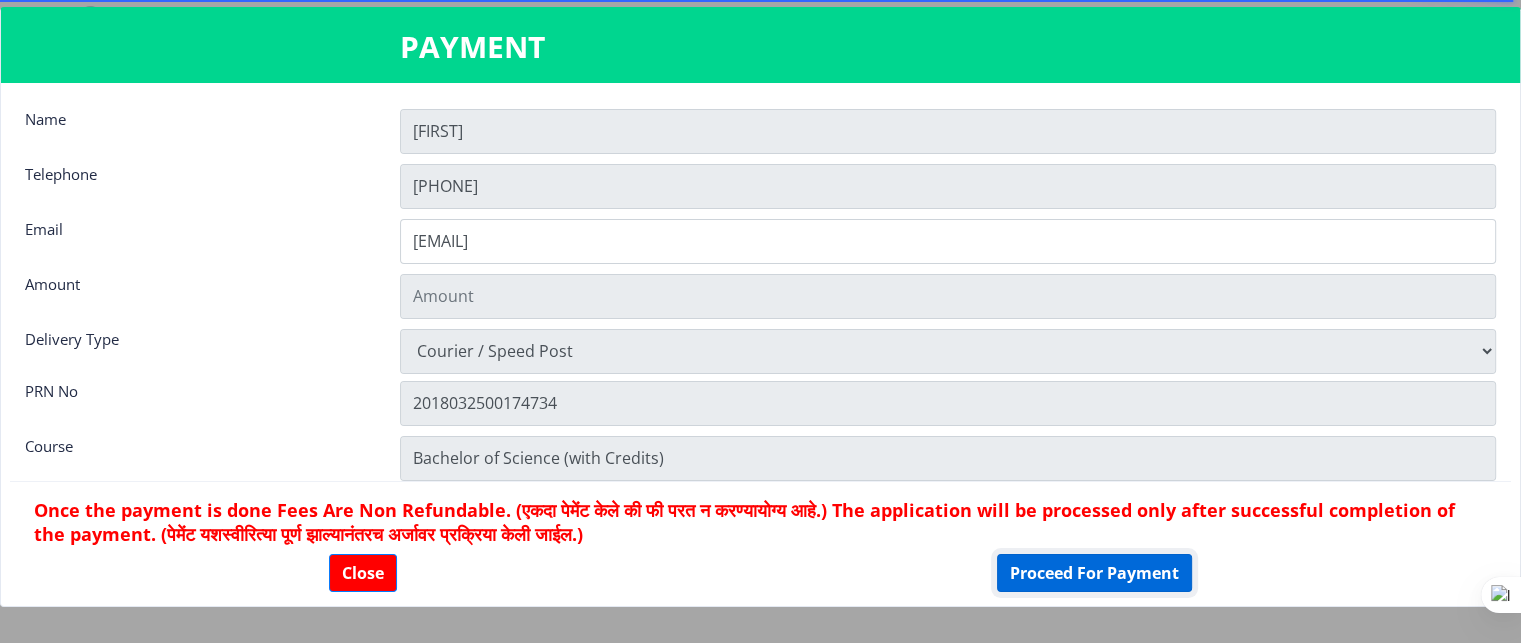 click on "Proceed For Payment" 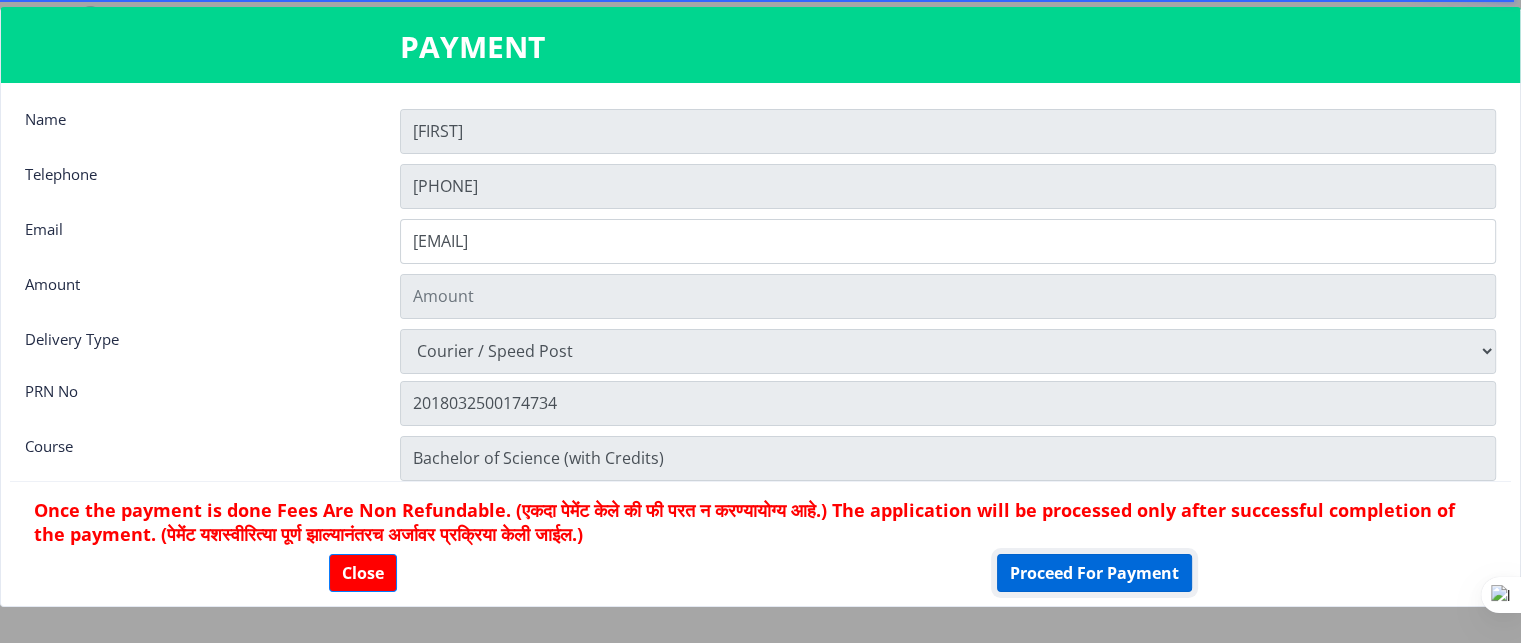 click on "Proceed For Payment" 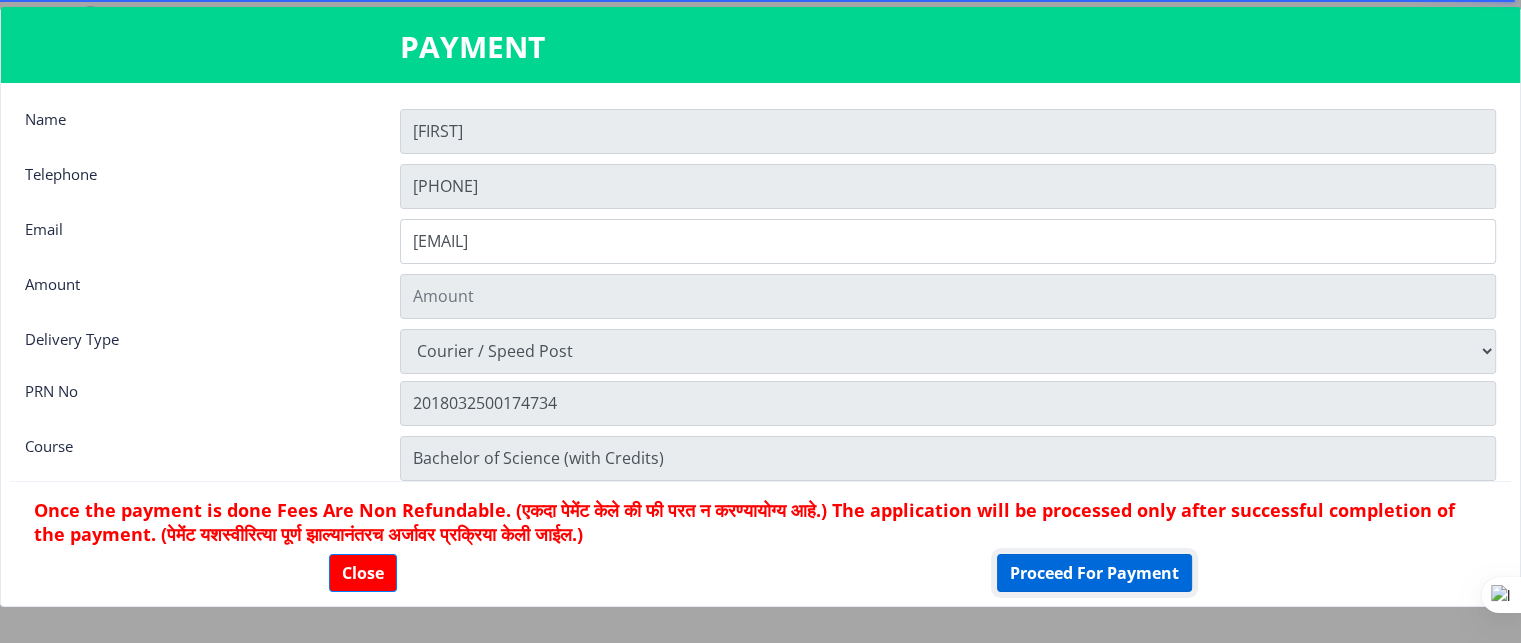 click on "Proceed For Payment" 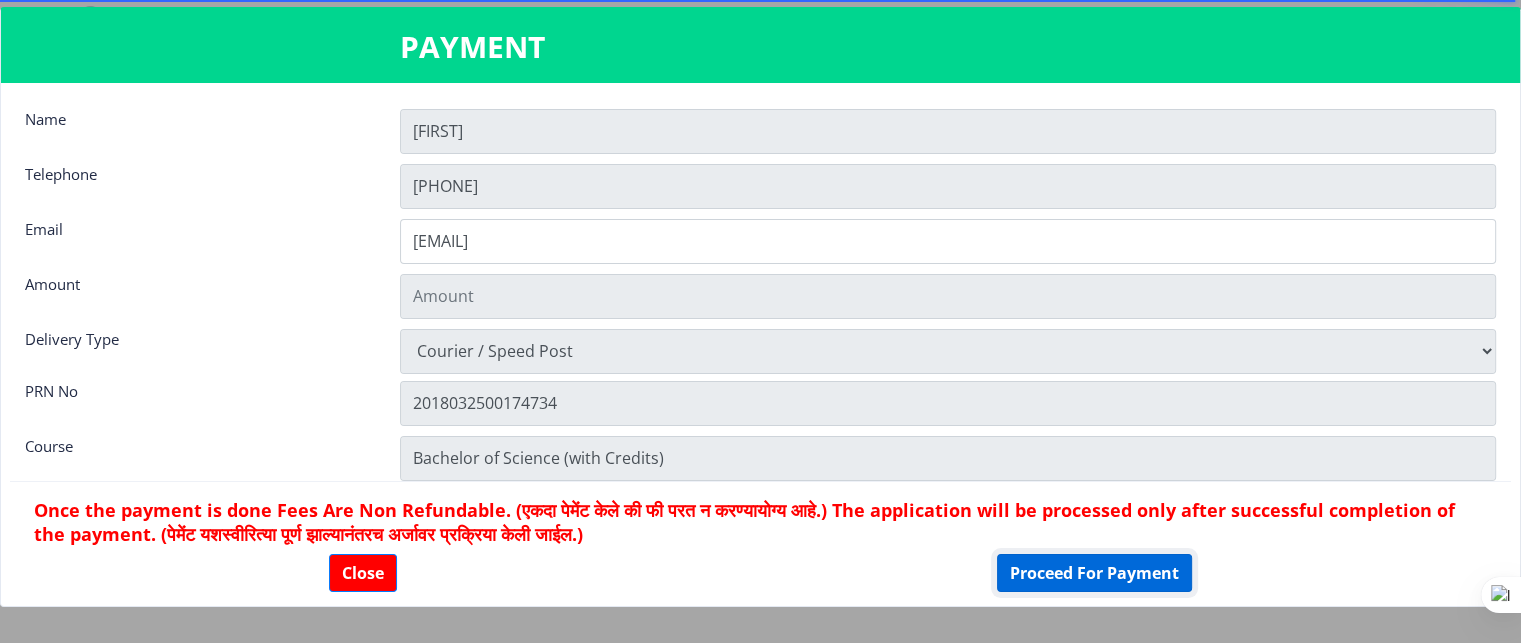 click on "Proceed For Payment" 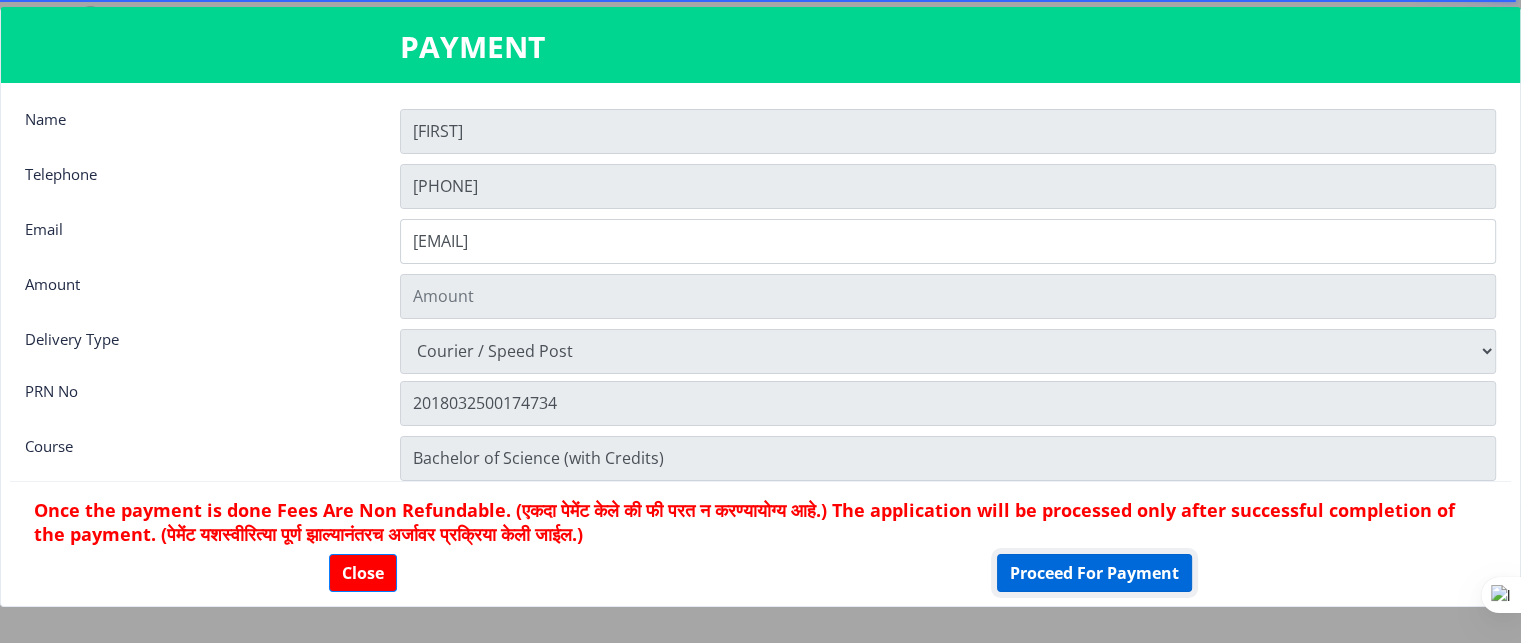 click on "Proceed For Payment" 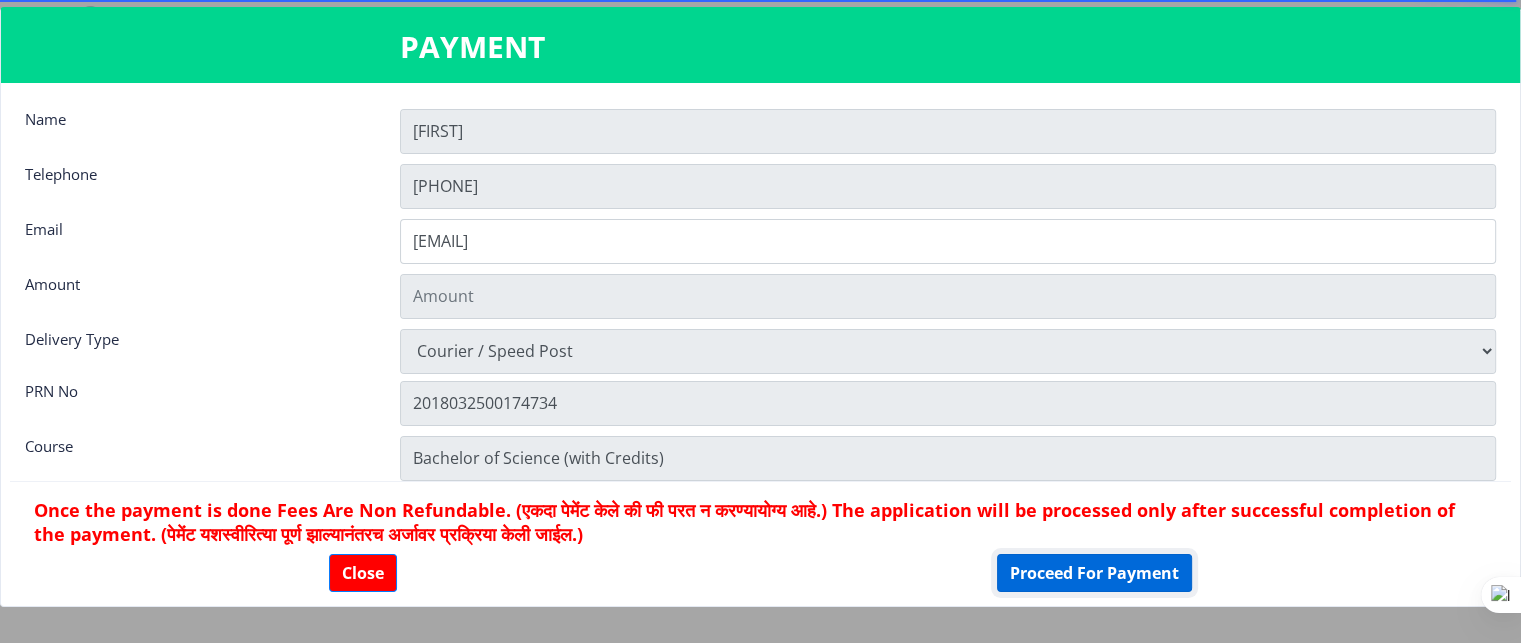 click on "Proceed For Payment" 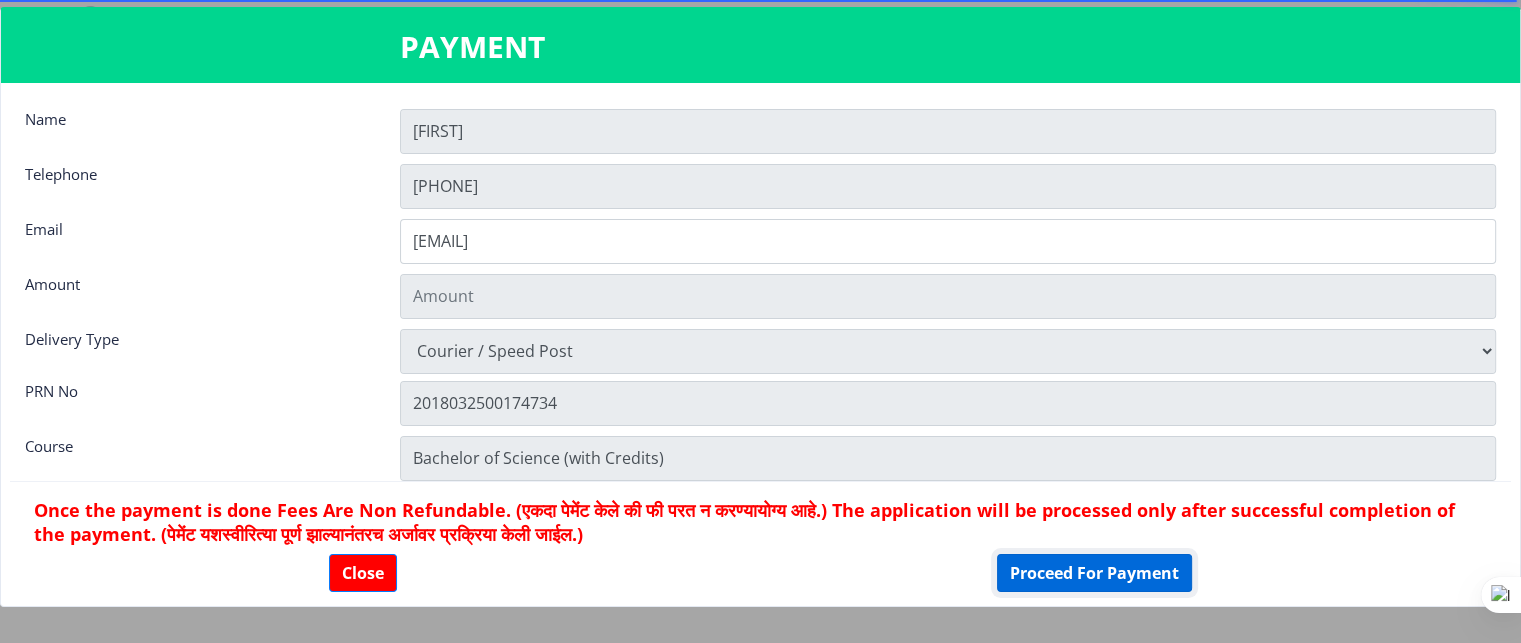 click on "Proceed For Payment" 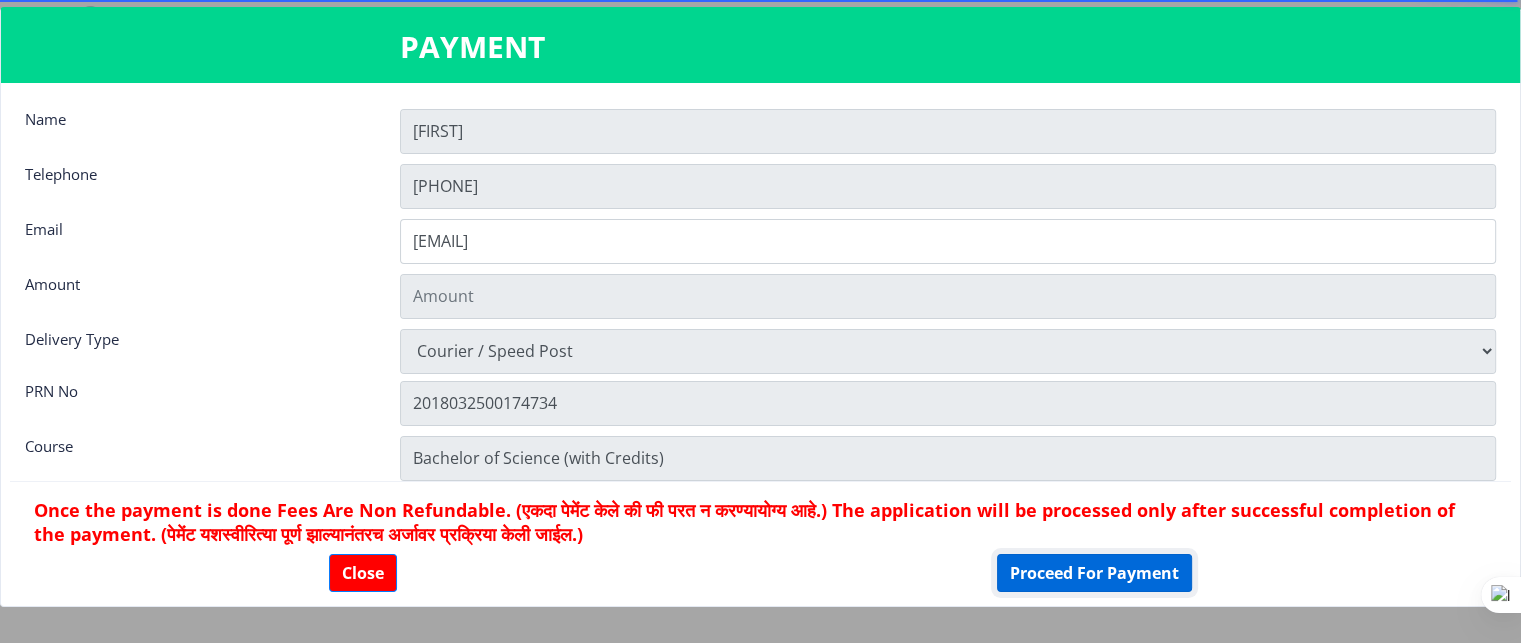 click on "Proceed For Payment" 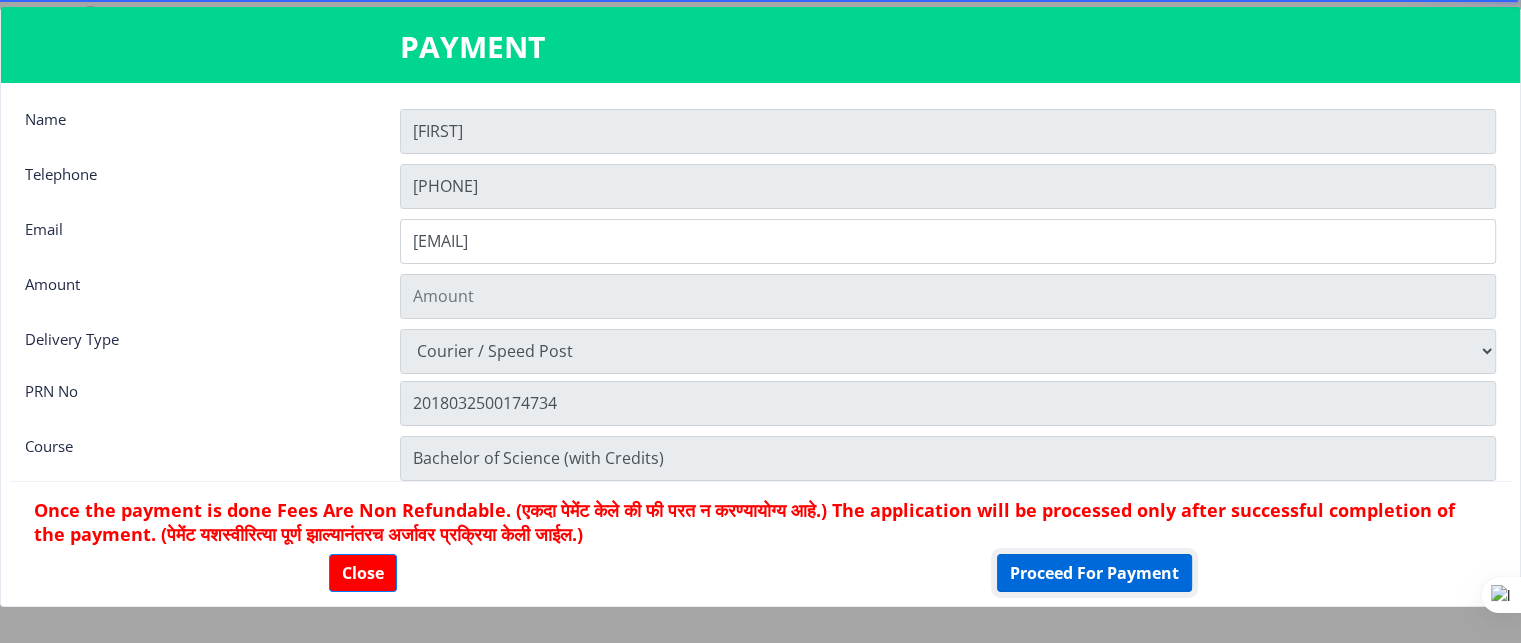 click on "Proceed For Payment" 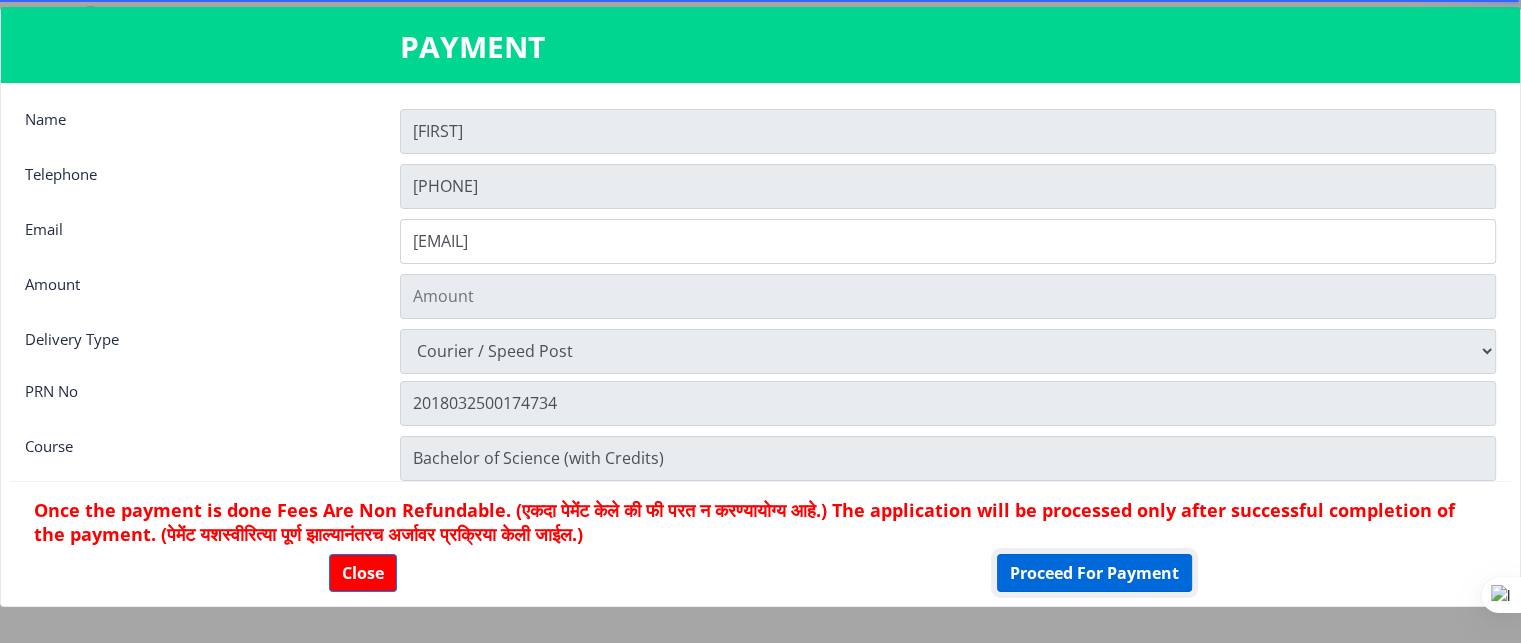 click on "Proceed For Payment" 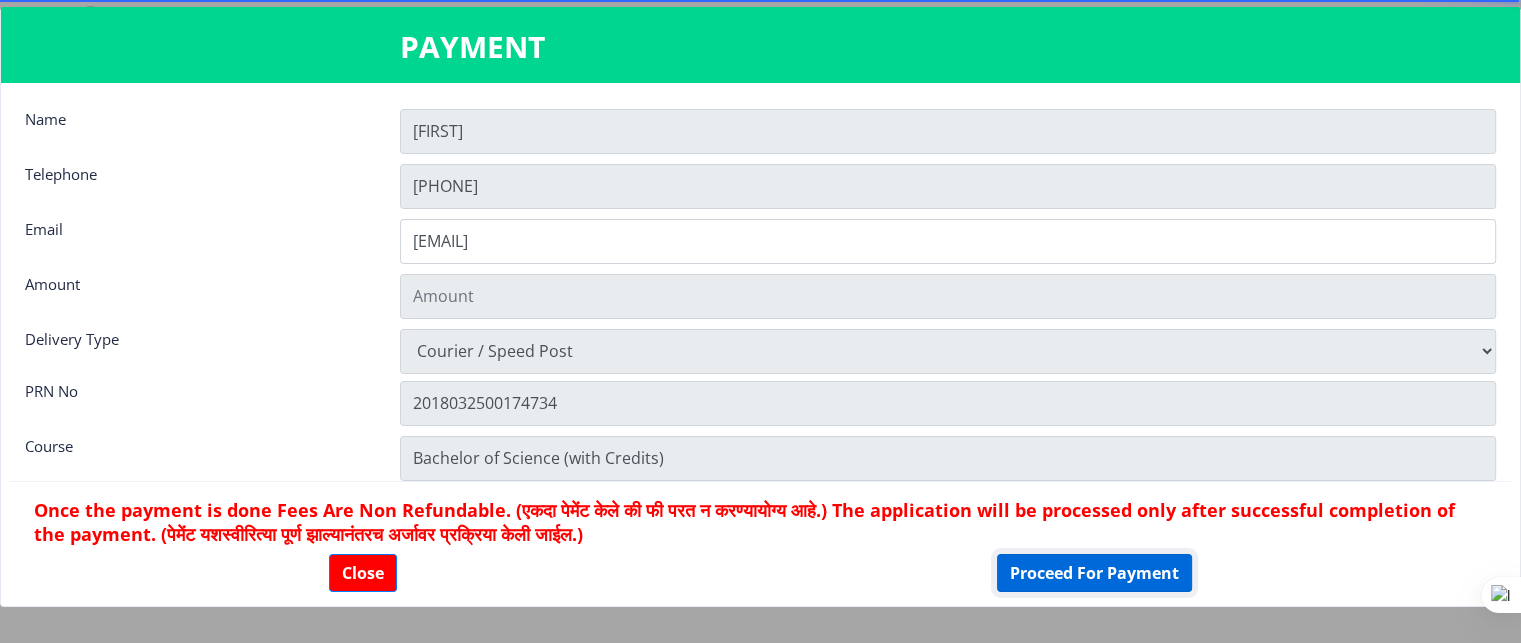 click on "Proceed For Payment" 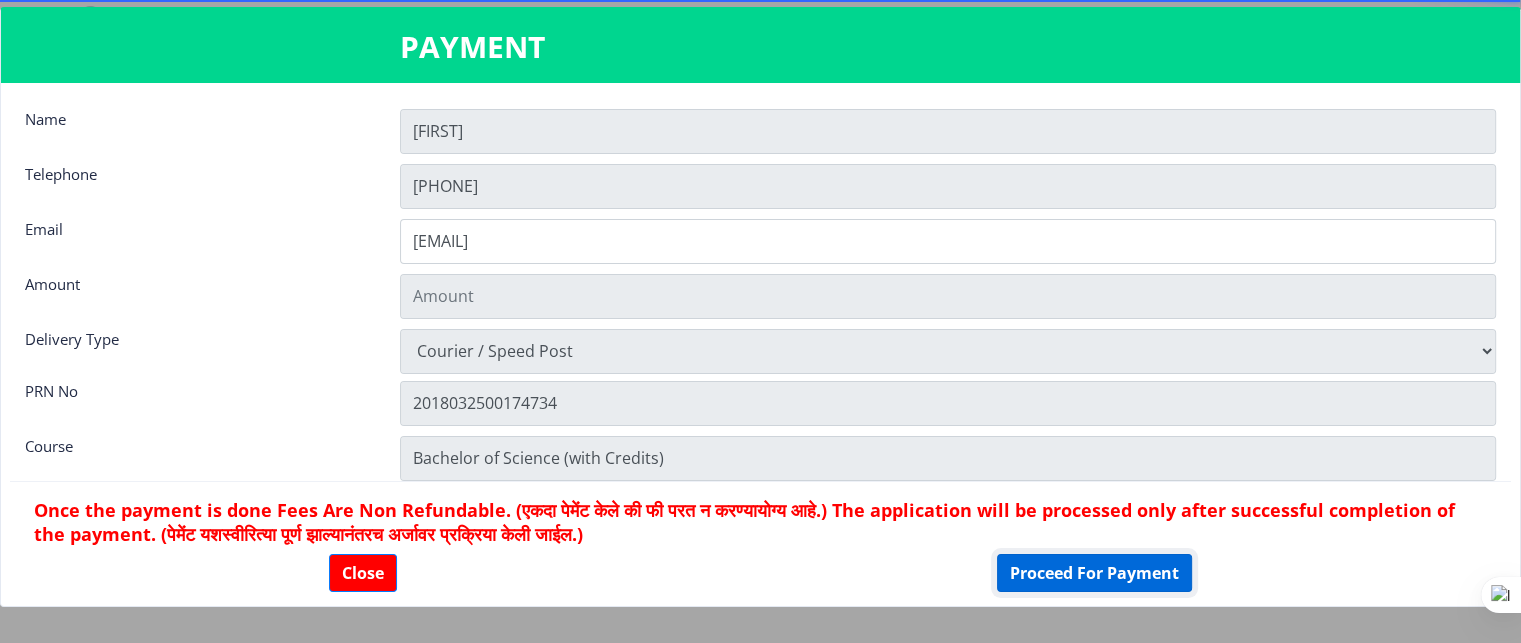 click on "Proceed For Payment" 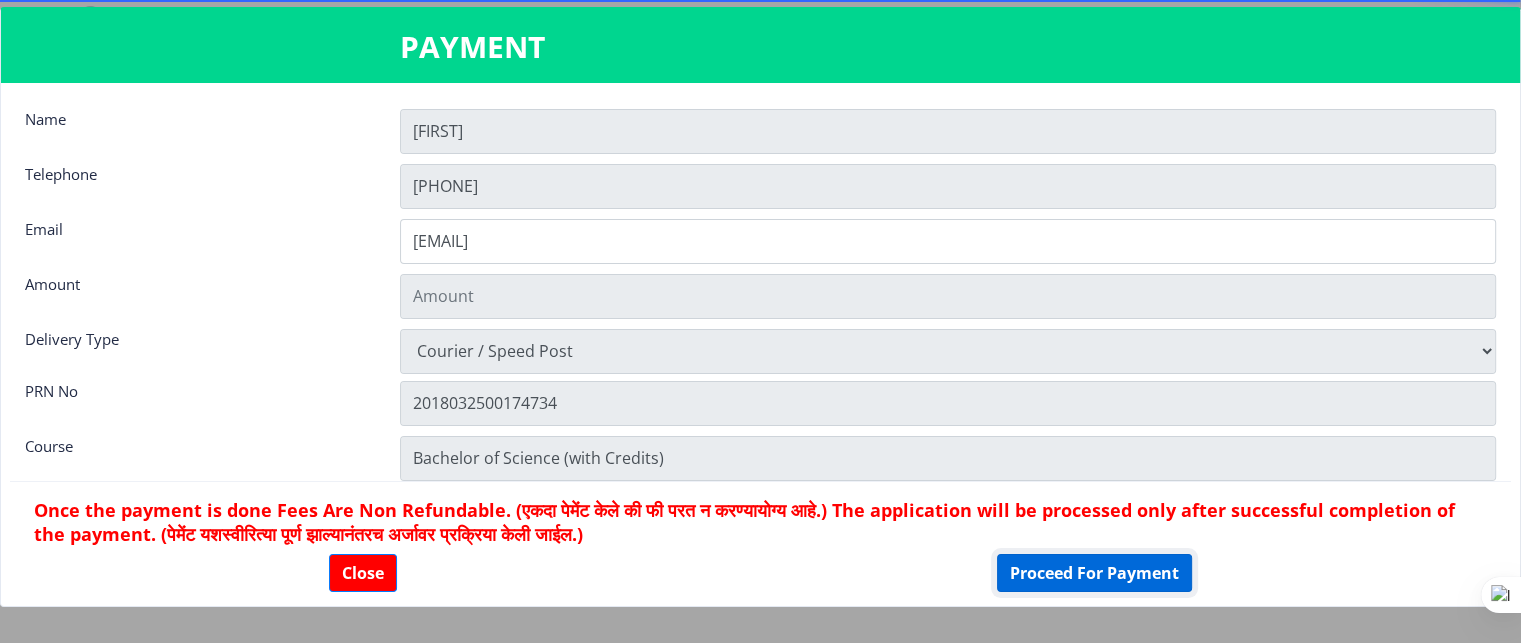 click on "Proceed For Payment" 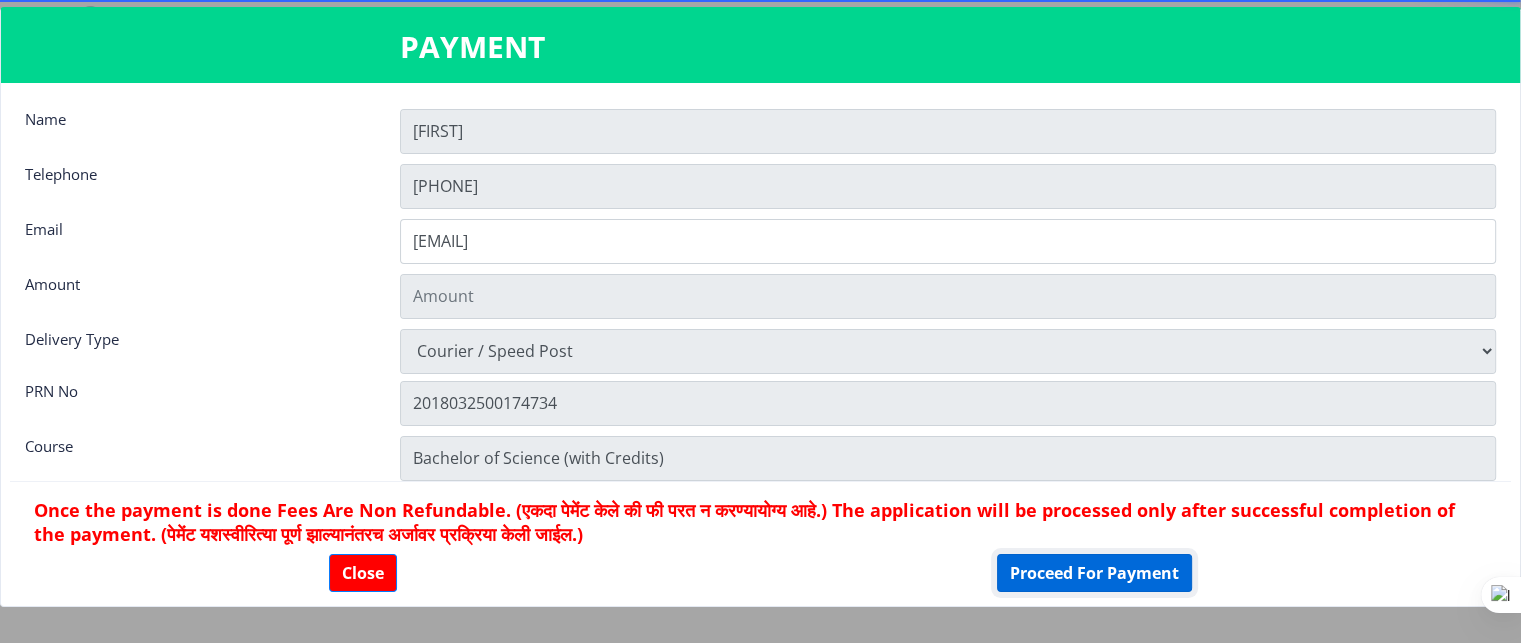 click on "Proceed For Payment" 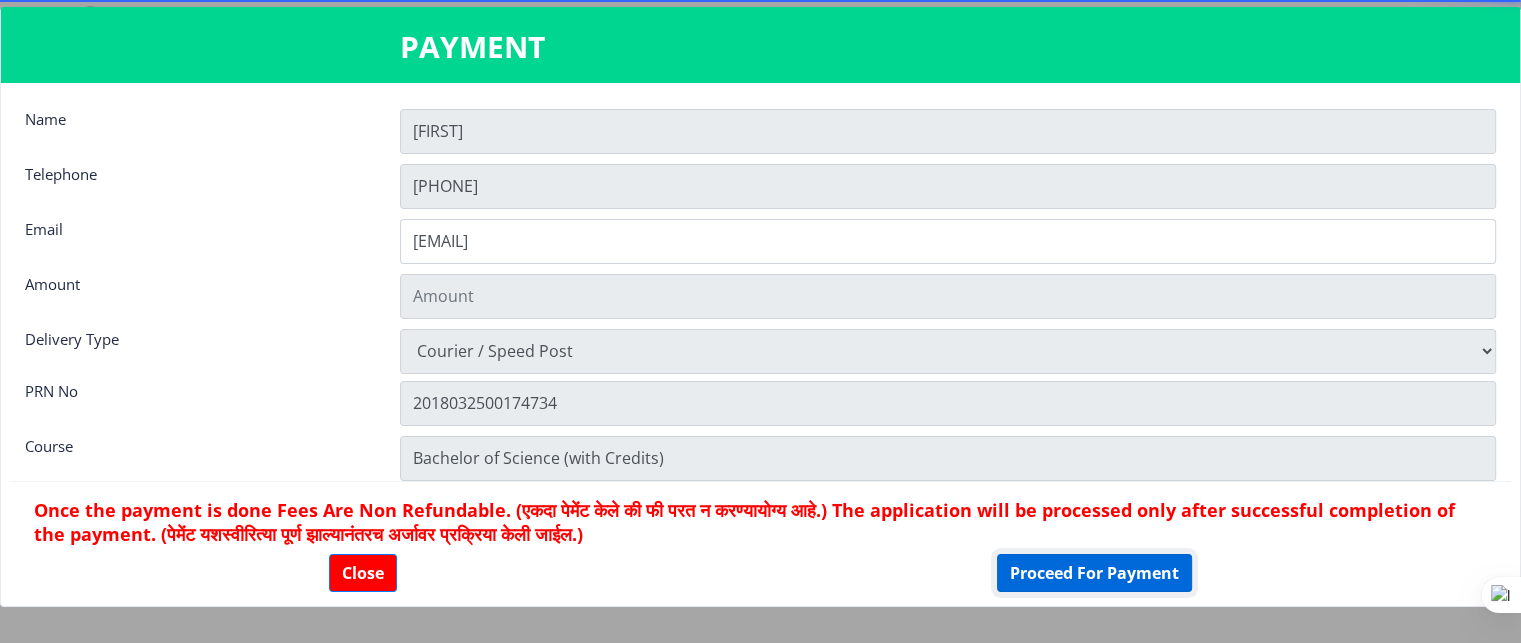 click on "Proceed For Payment" 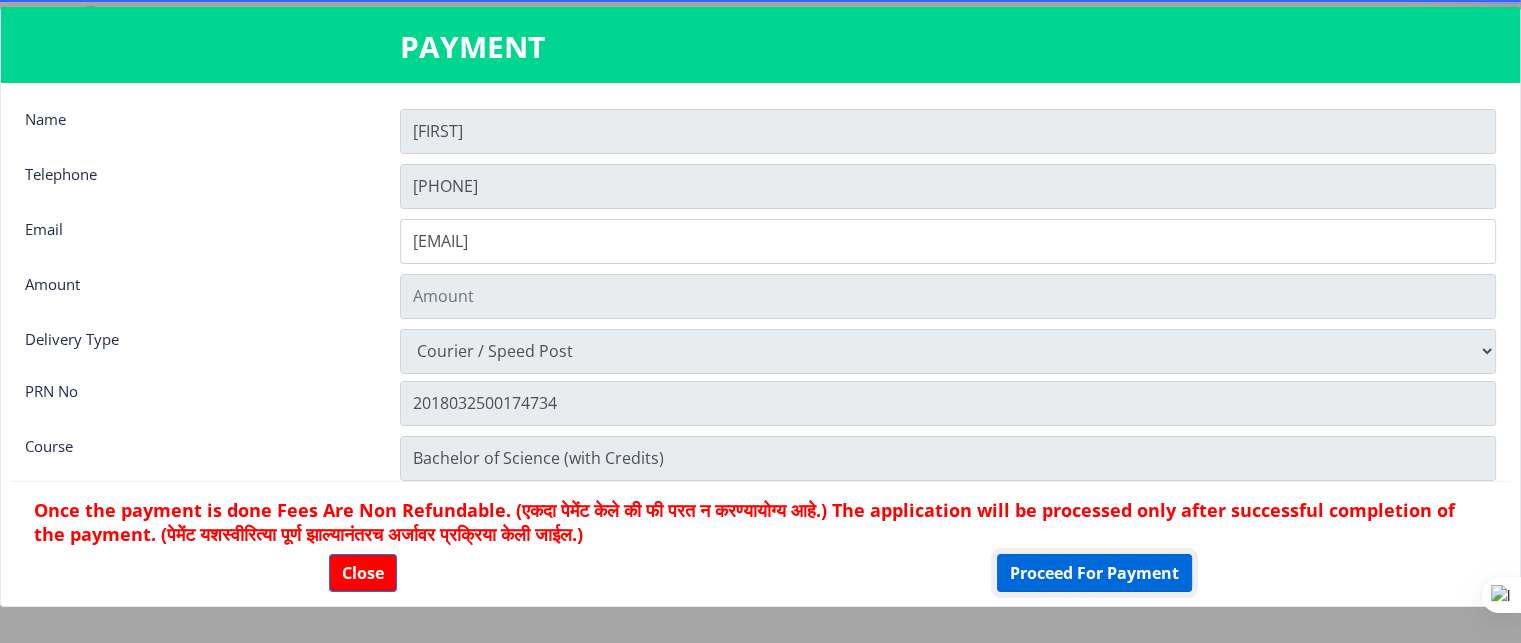 click on "Proceed For Payment" 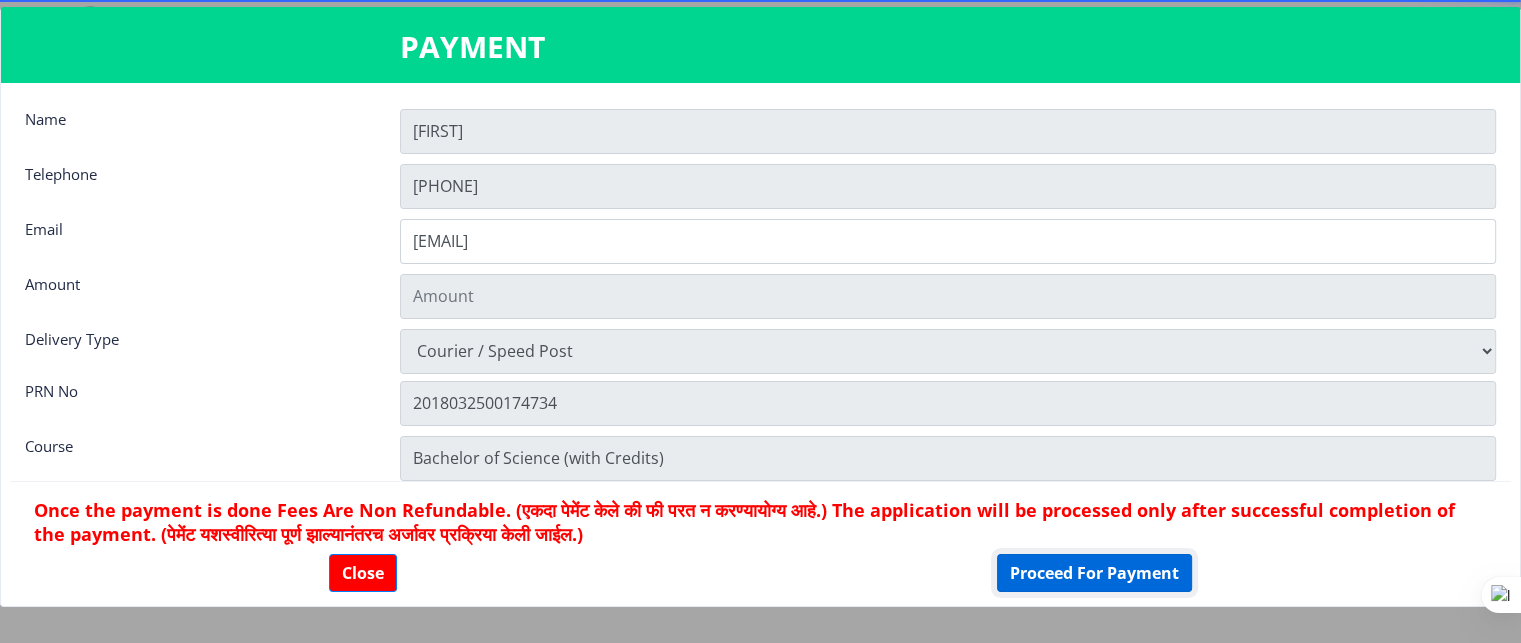 click on "Proceed For Payment" 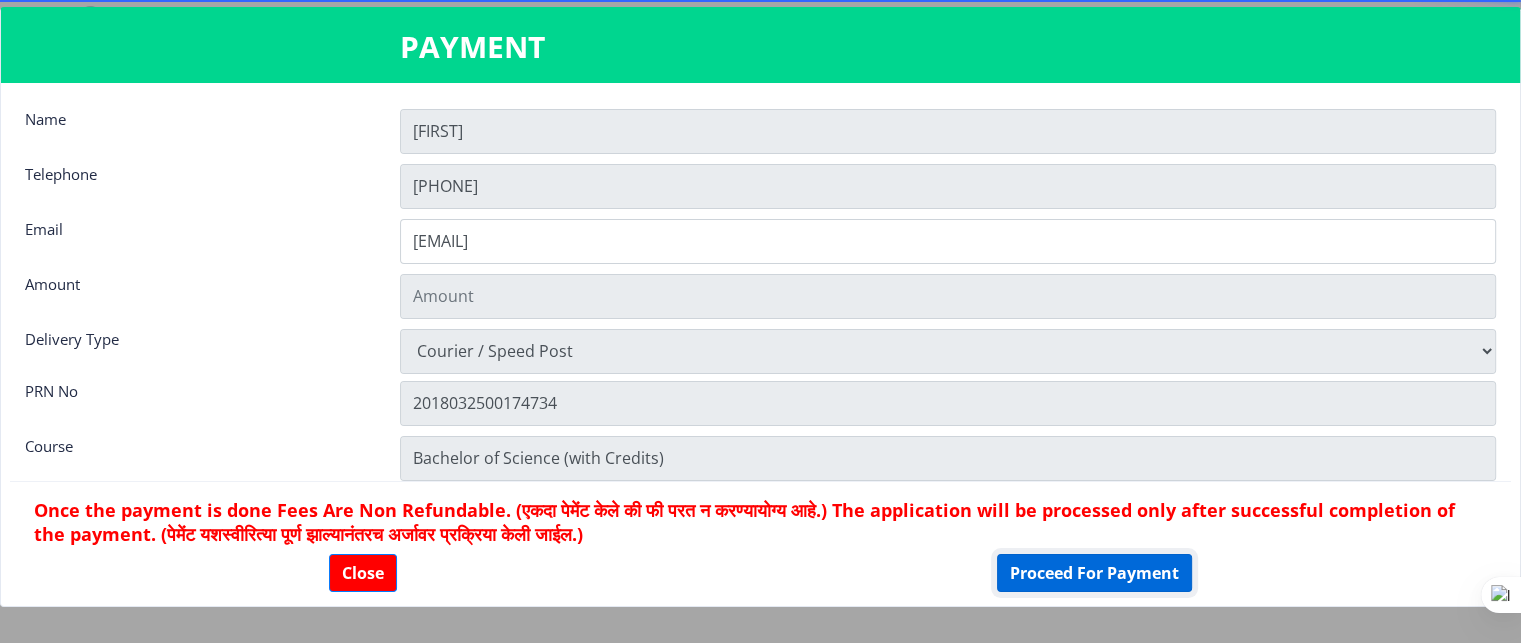 click on "Proceed For Payment" 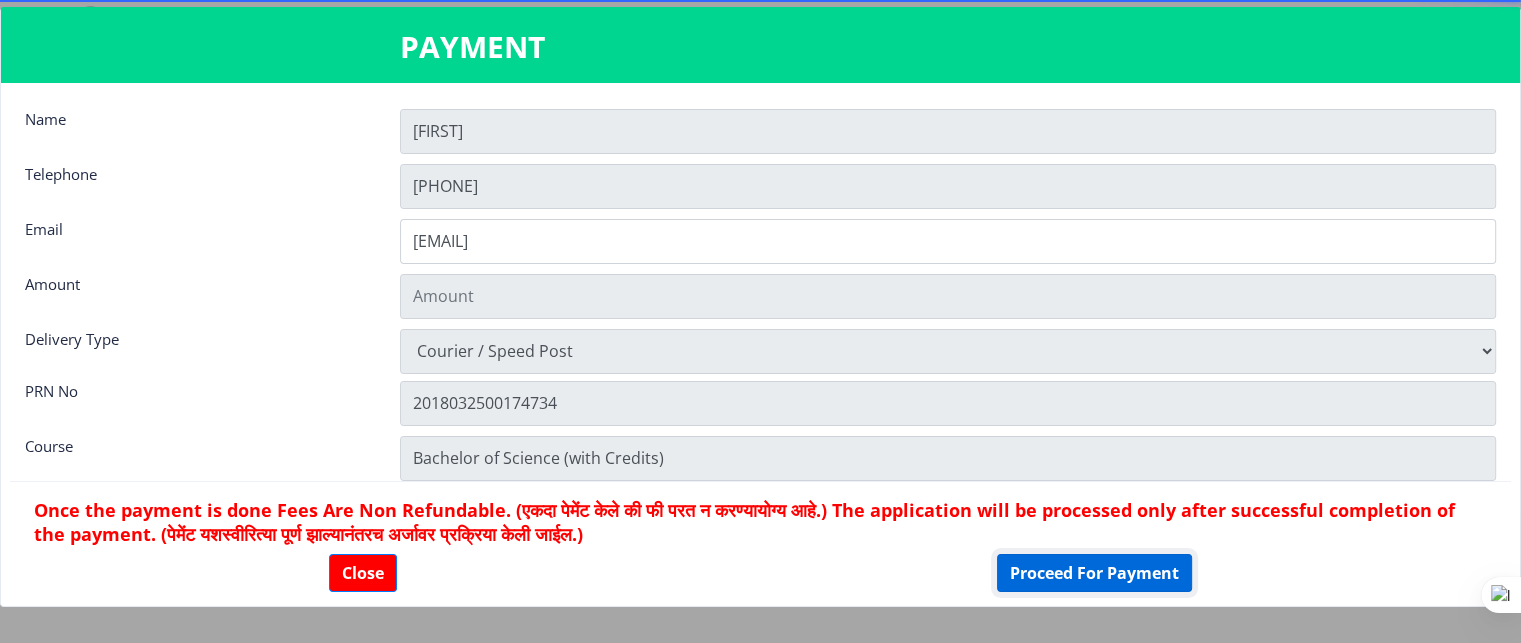 click on "Proceed For Payment" 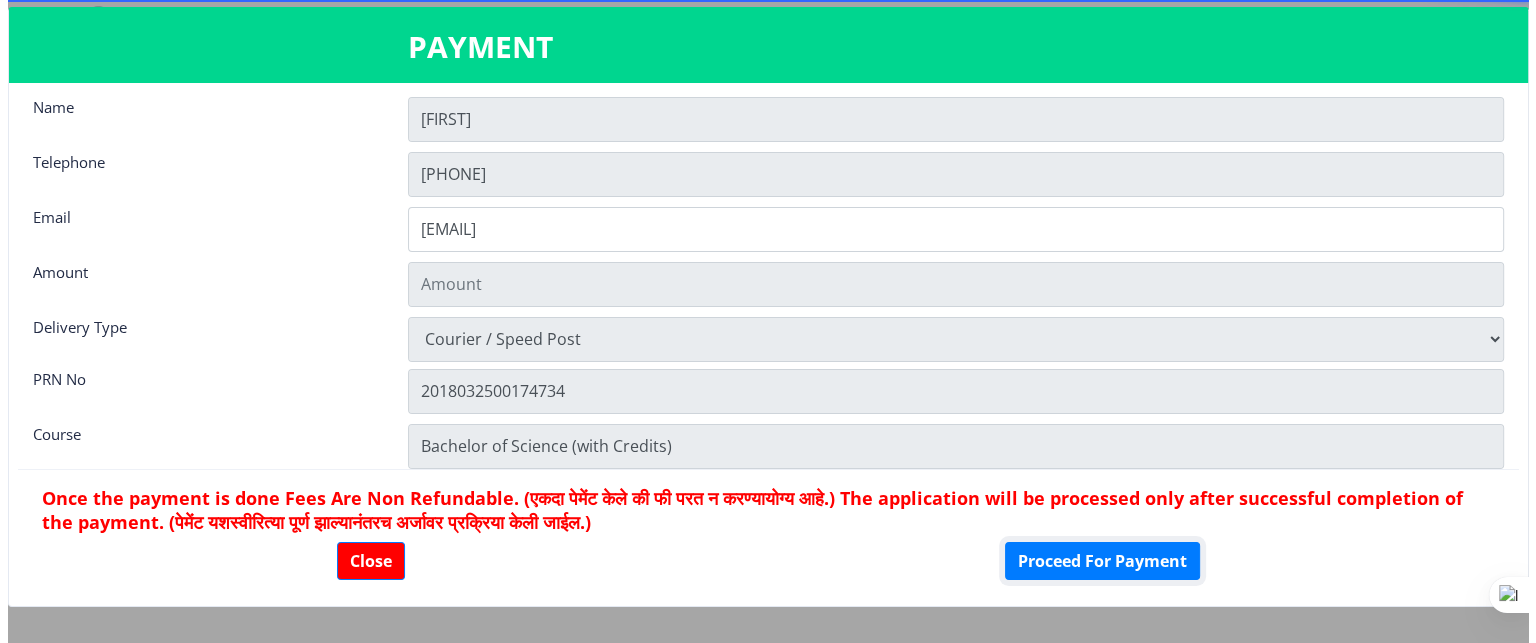 scroll, scrollTop: 14, scrollLeft: 0, axis: vertical 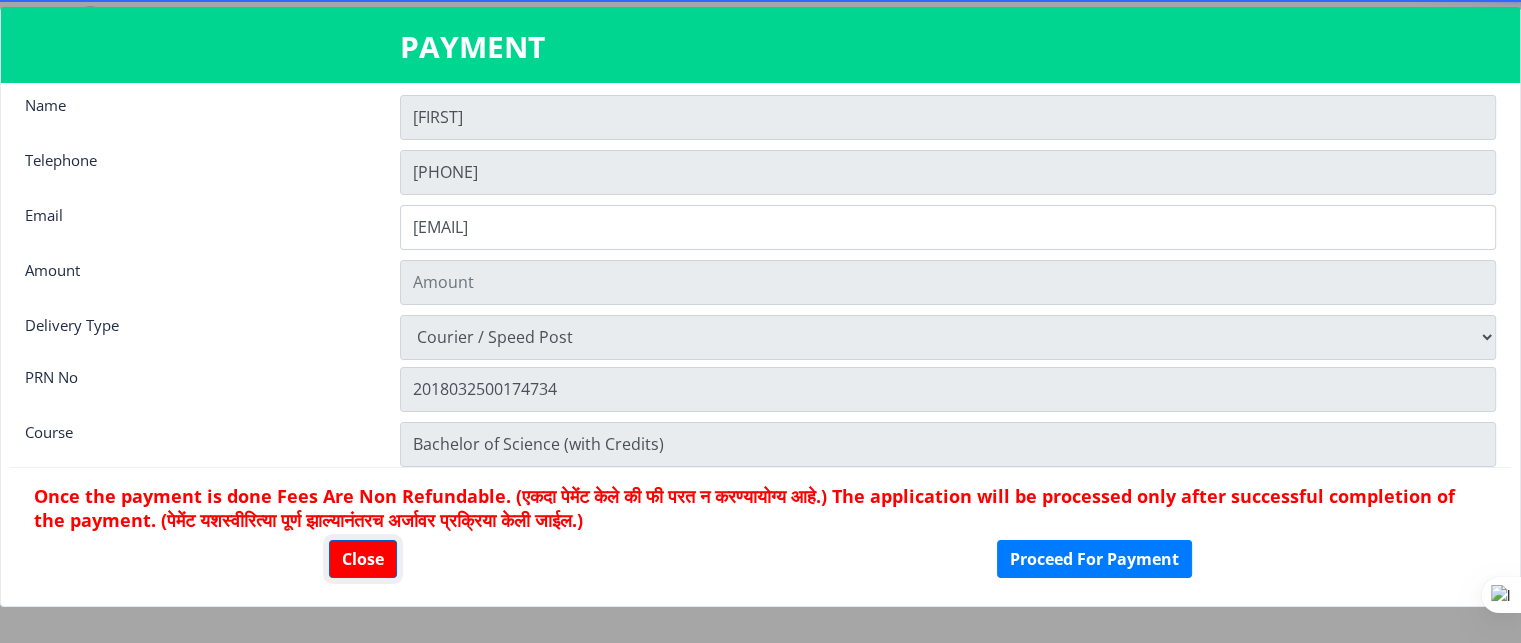 click on "Close" 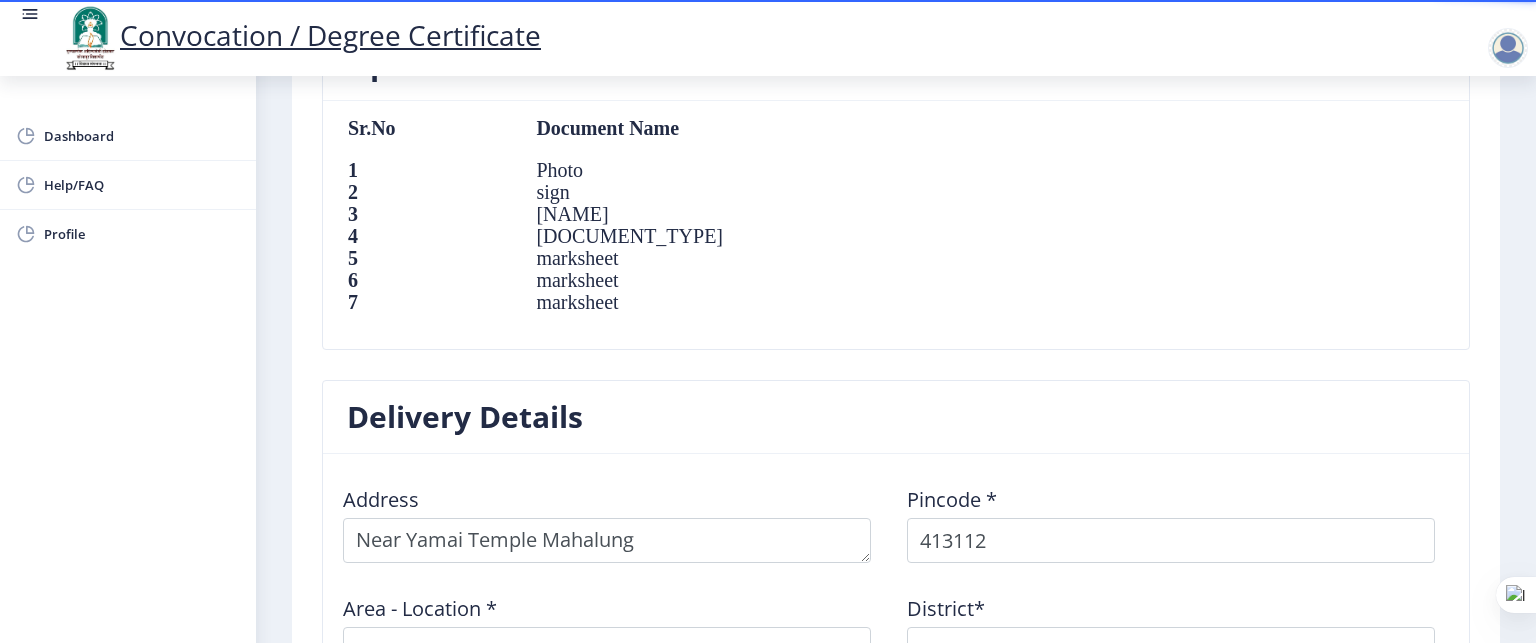 scroll, scrollTop: 1334, scrollLeft: 0, axis: vertical 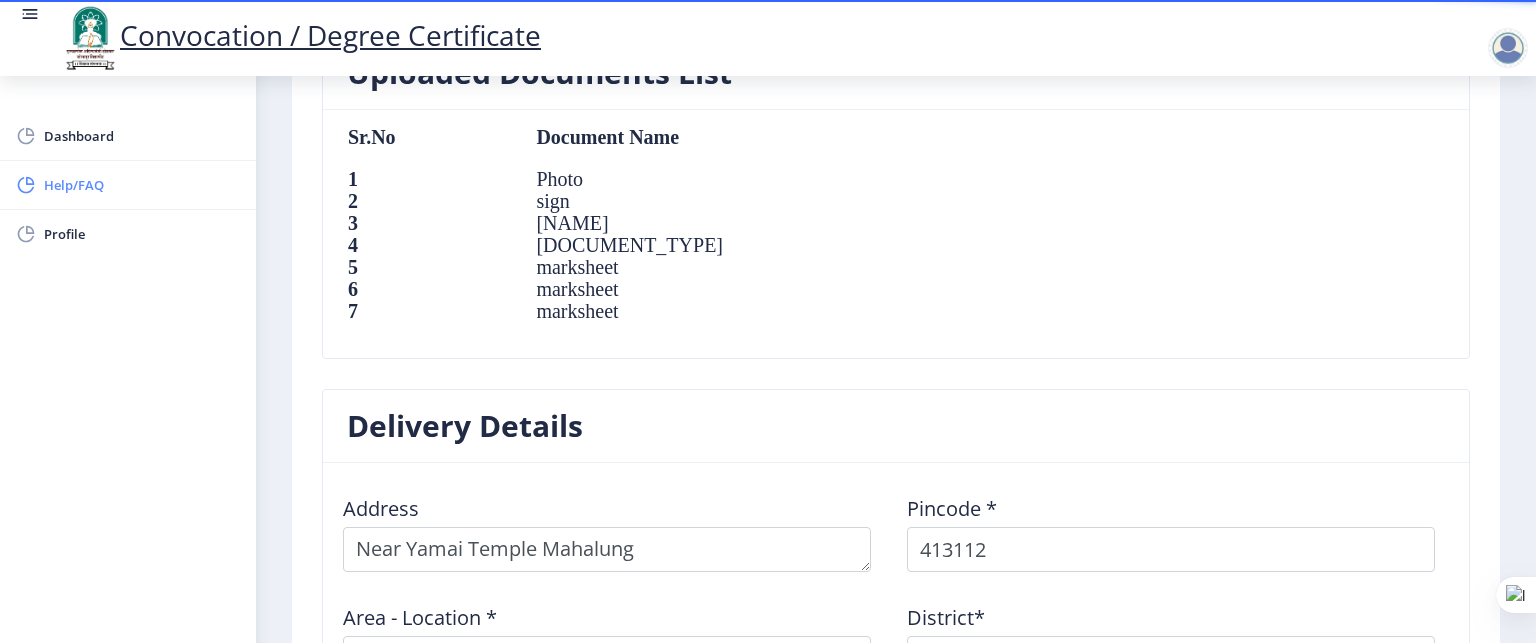 click on "Help/FAQ" 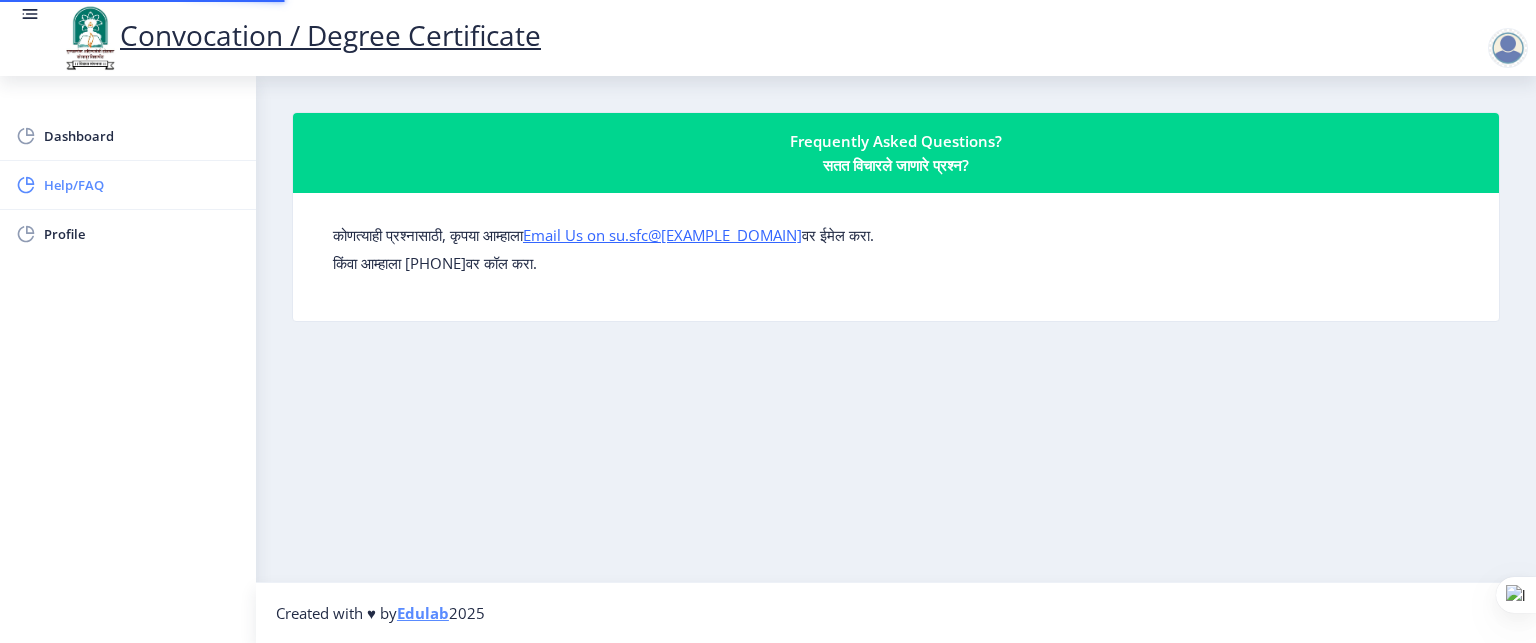 scroll, scrollTop: 0, scrollLeft: 0, axis: both 